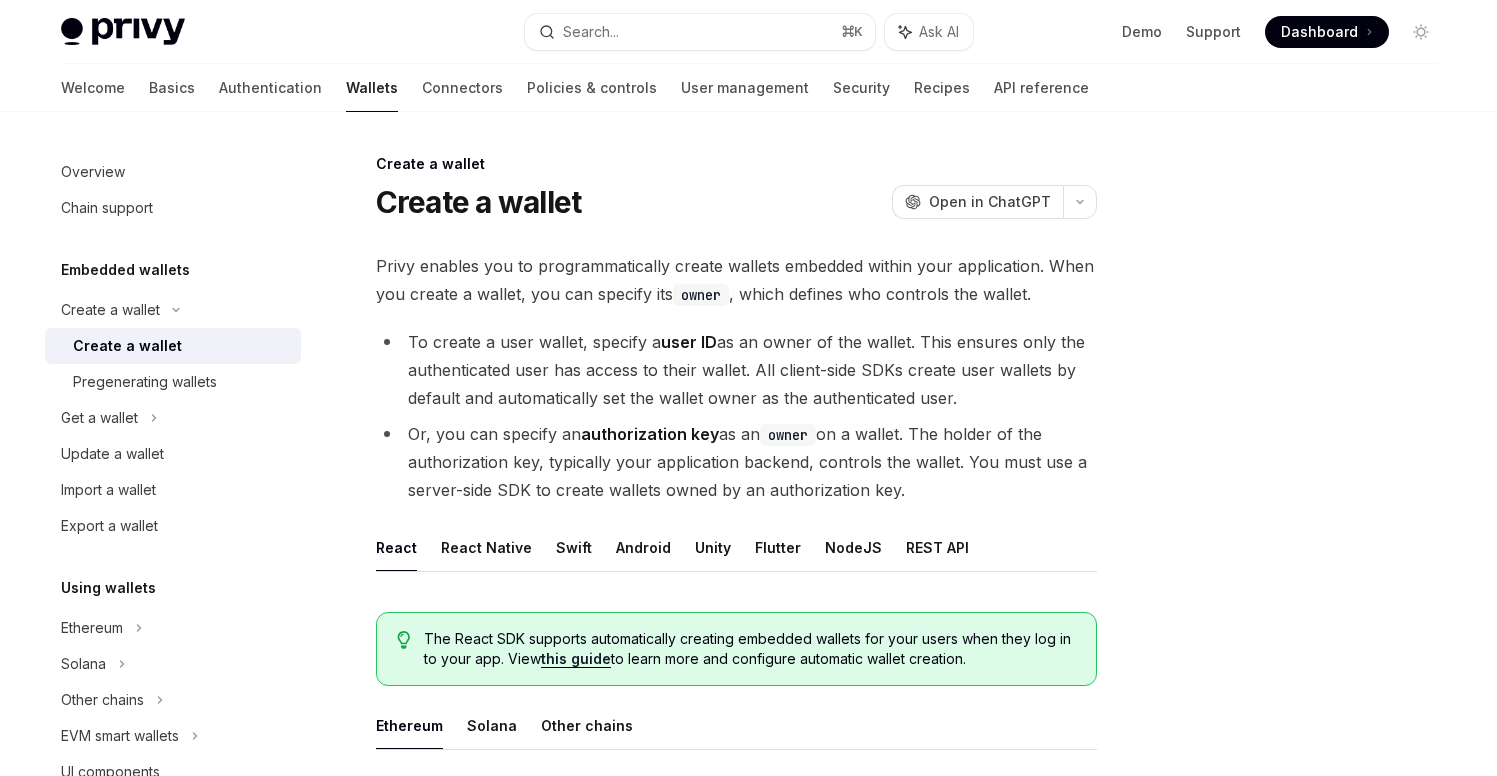 scroll, scrollTop: 0, scrollLeft: 0, axis: both 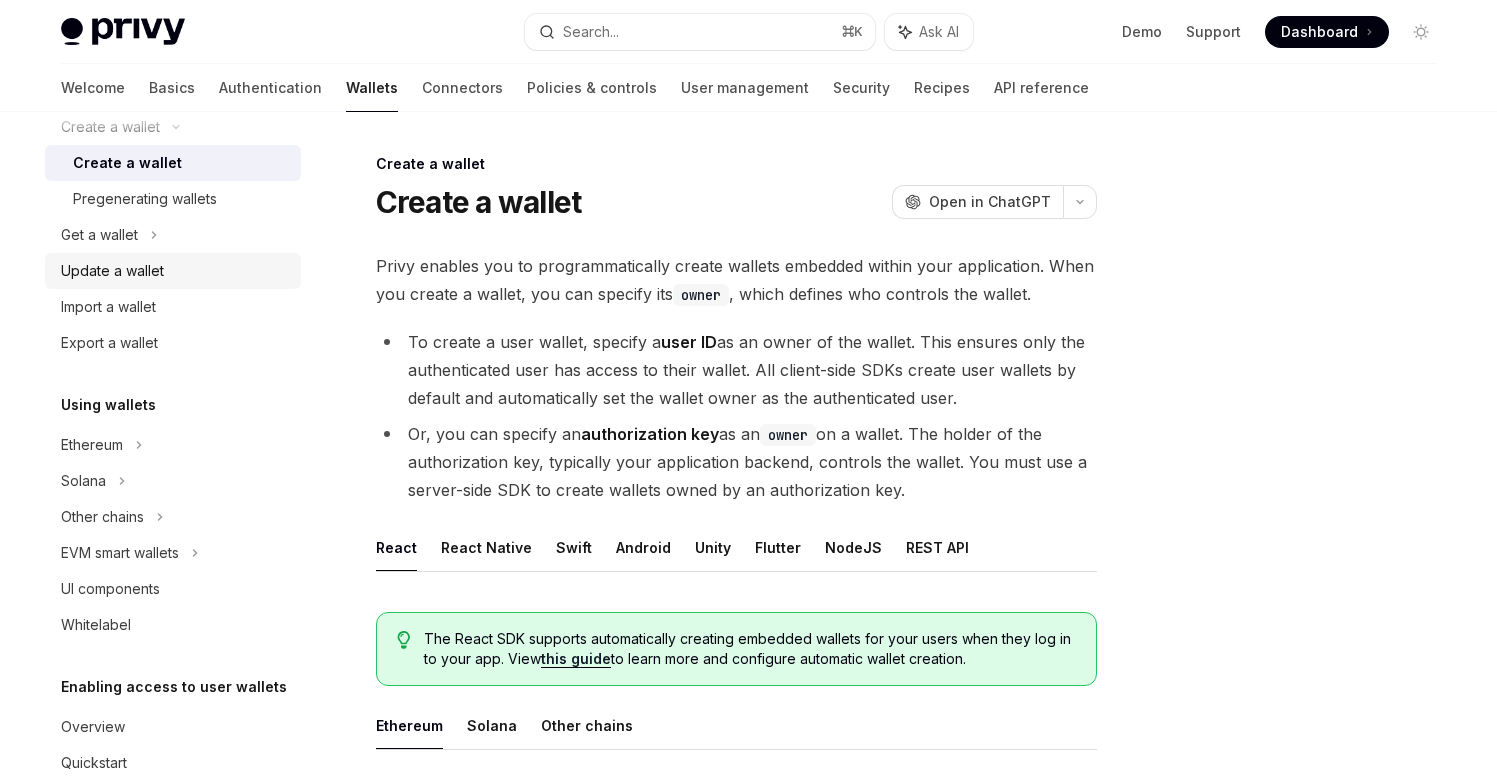 click on "Update a wallet" at bounding box center [112, 271] 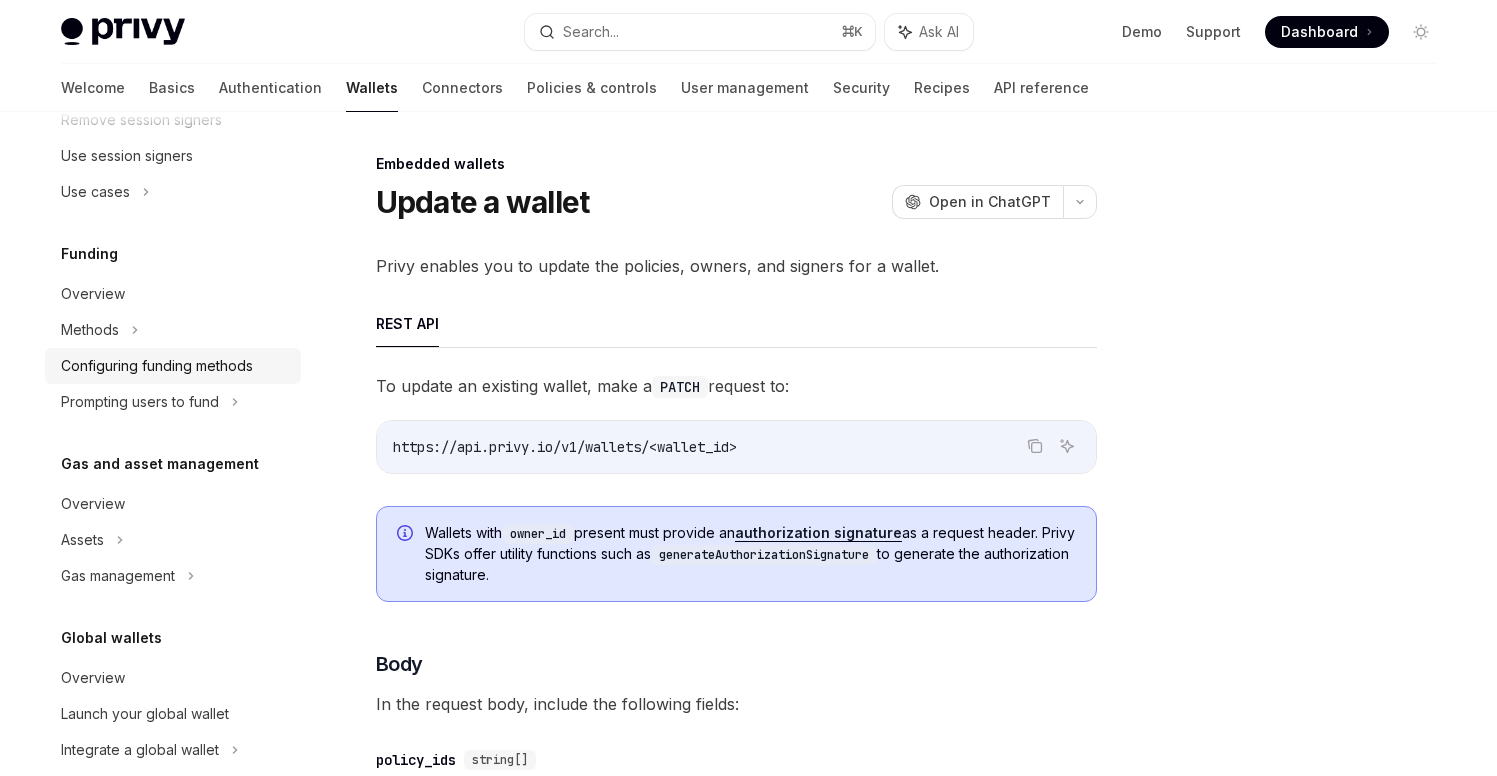 scroll, scrollTop: 966, scrollLeft: 0, axis: vertical 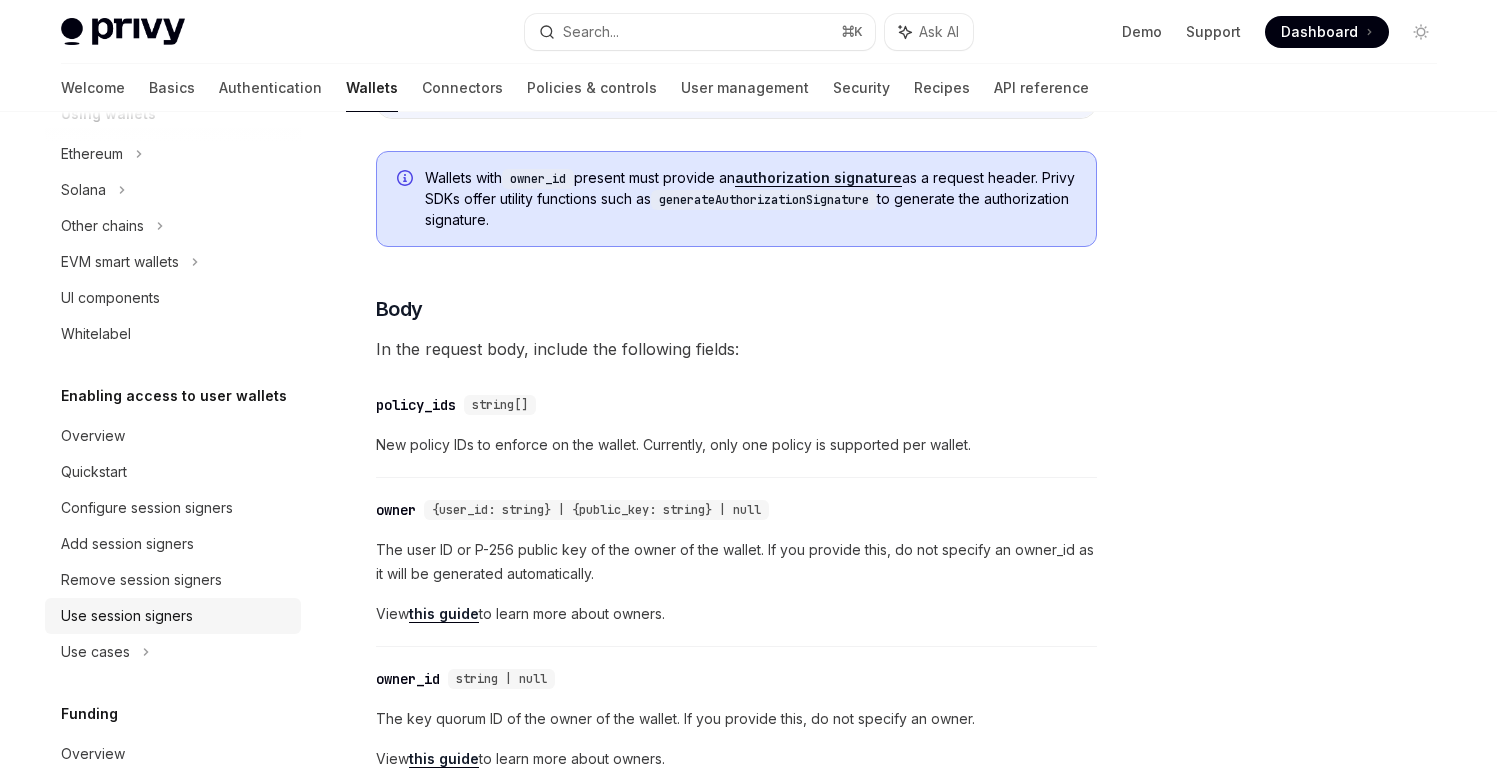 click on "Use session signers" at bounding box center (127, 616) 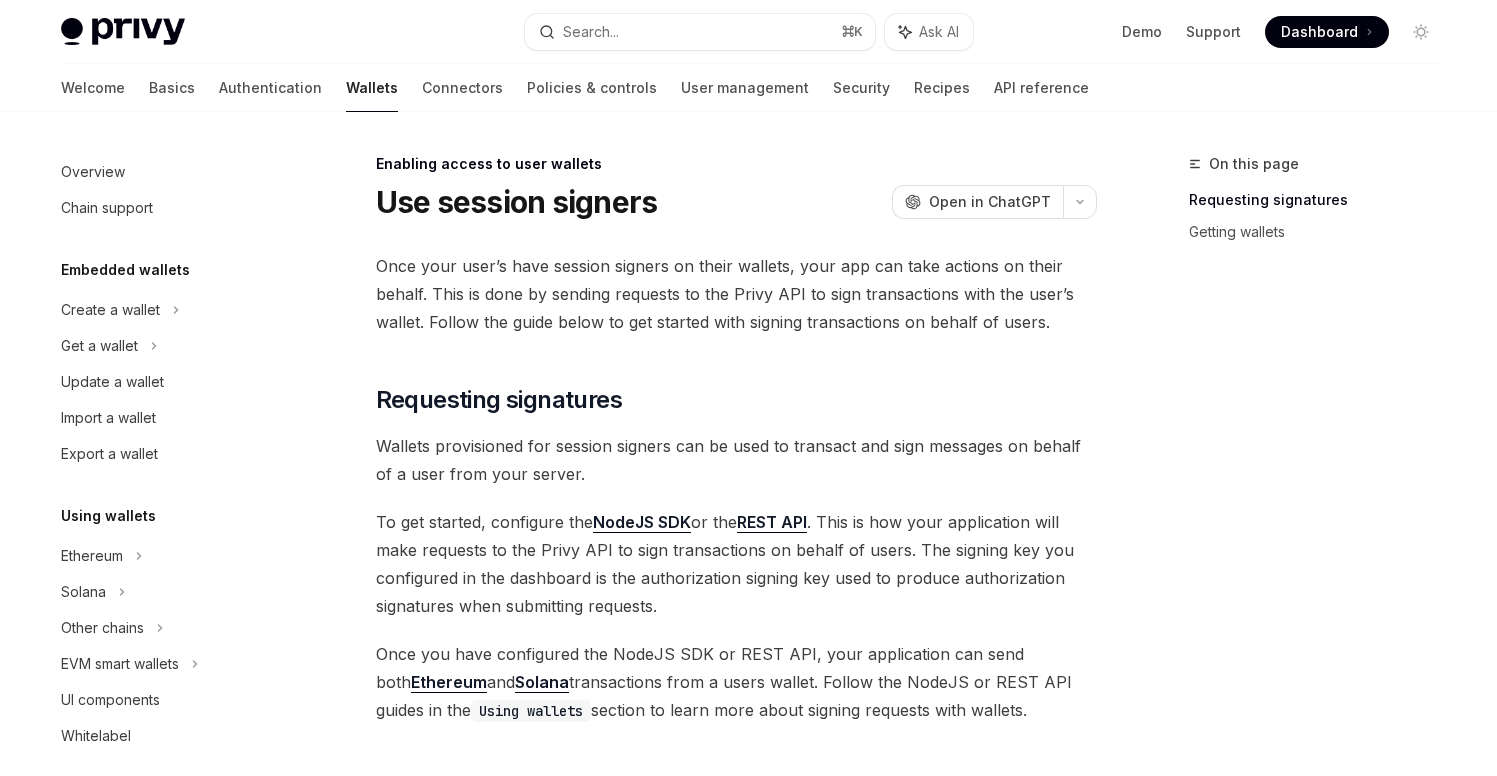 scroll, scrollTop: 0, scrollLeft: 0, axis: both 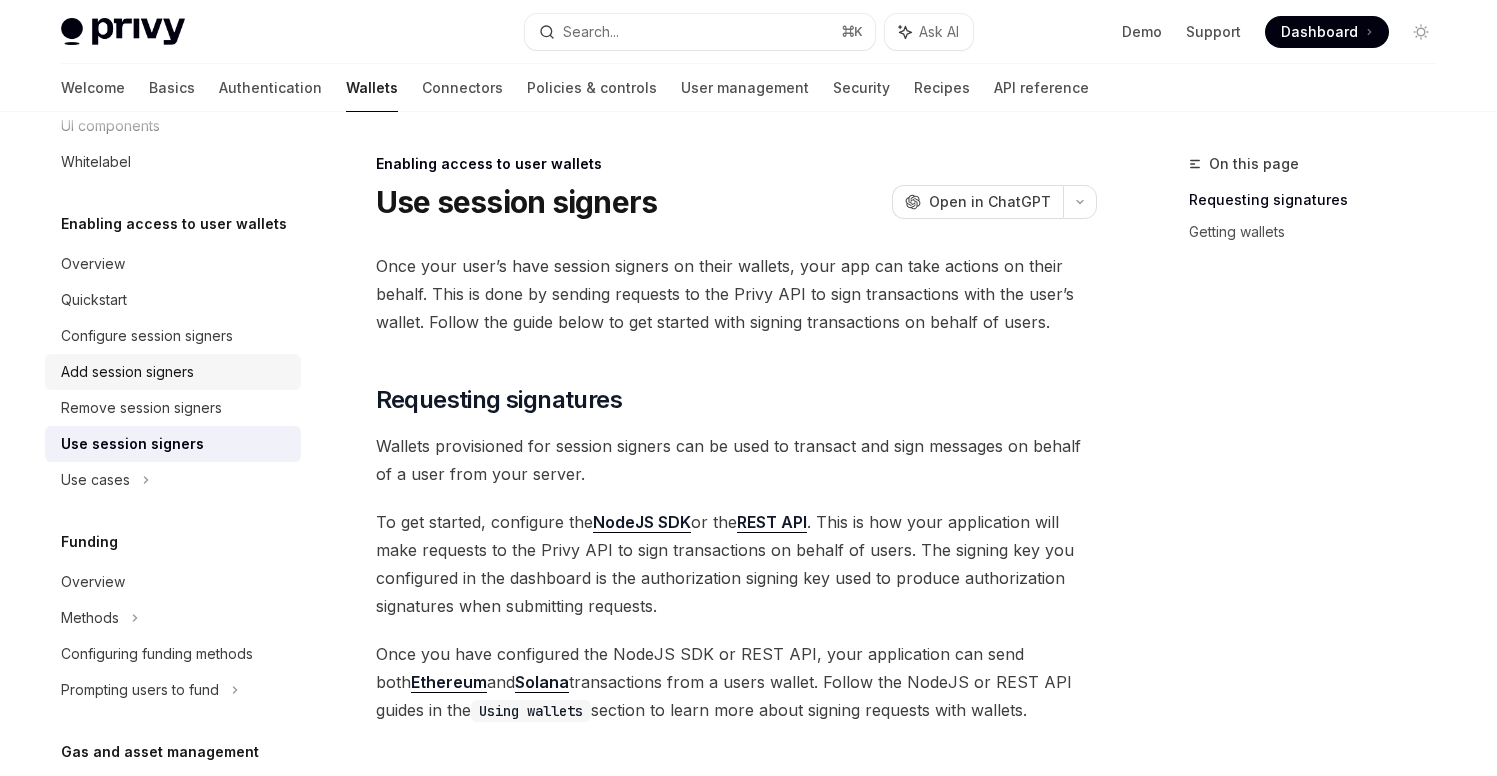 click on "Add session signers" at bounding box center (127, 372) 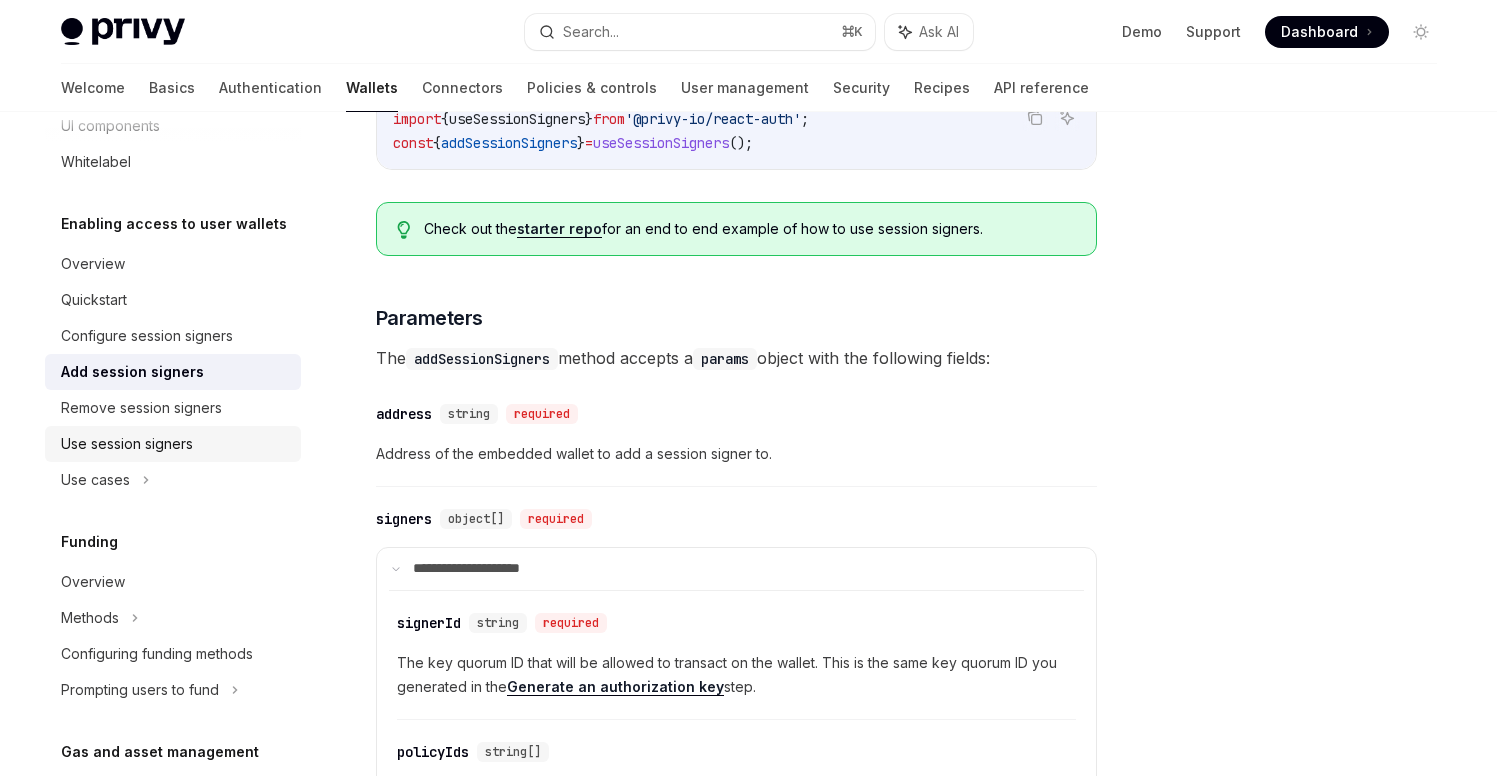 scroll, scrollTop: 609, scrollLeft: 0, axis: vertical 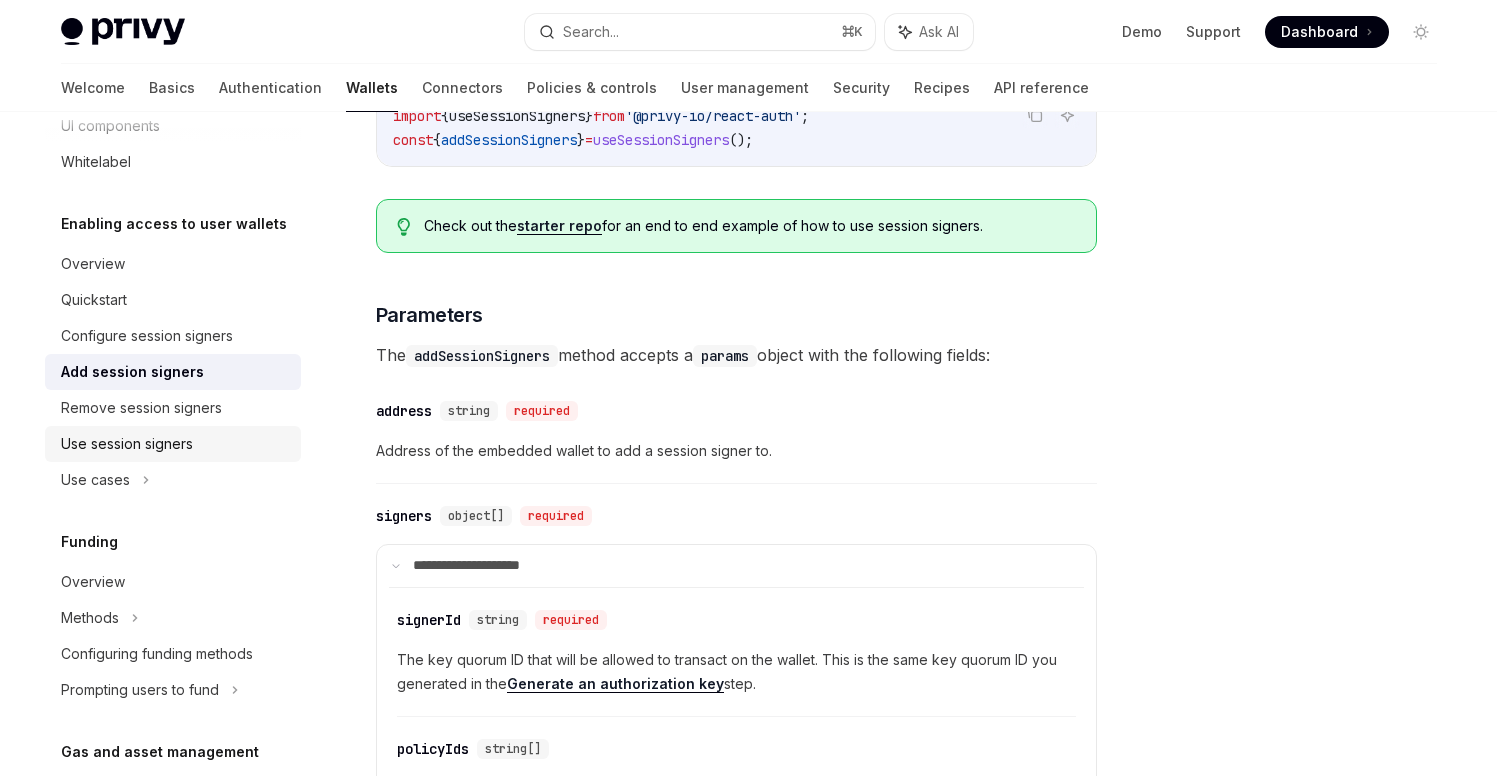 click on "Use session signers" at bounding box center [127, 444] 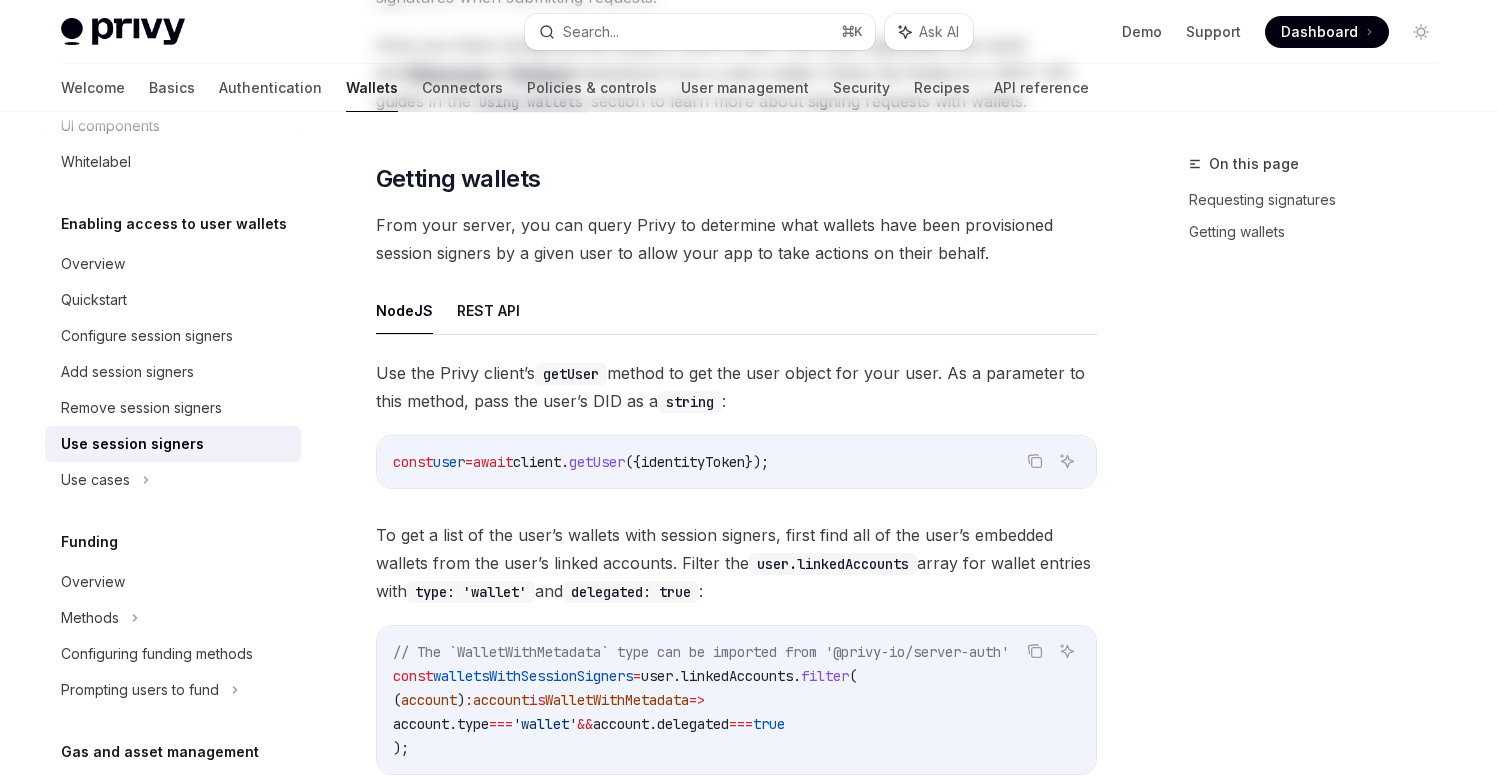 scroll, scrollTop: 0, scrollLeft: 0, axis: both 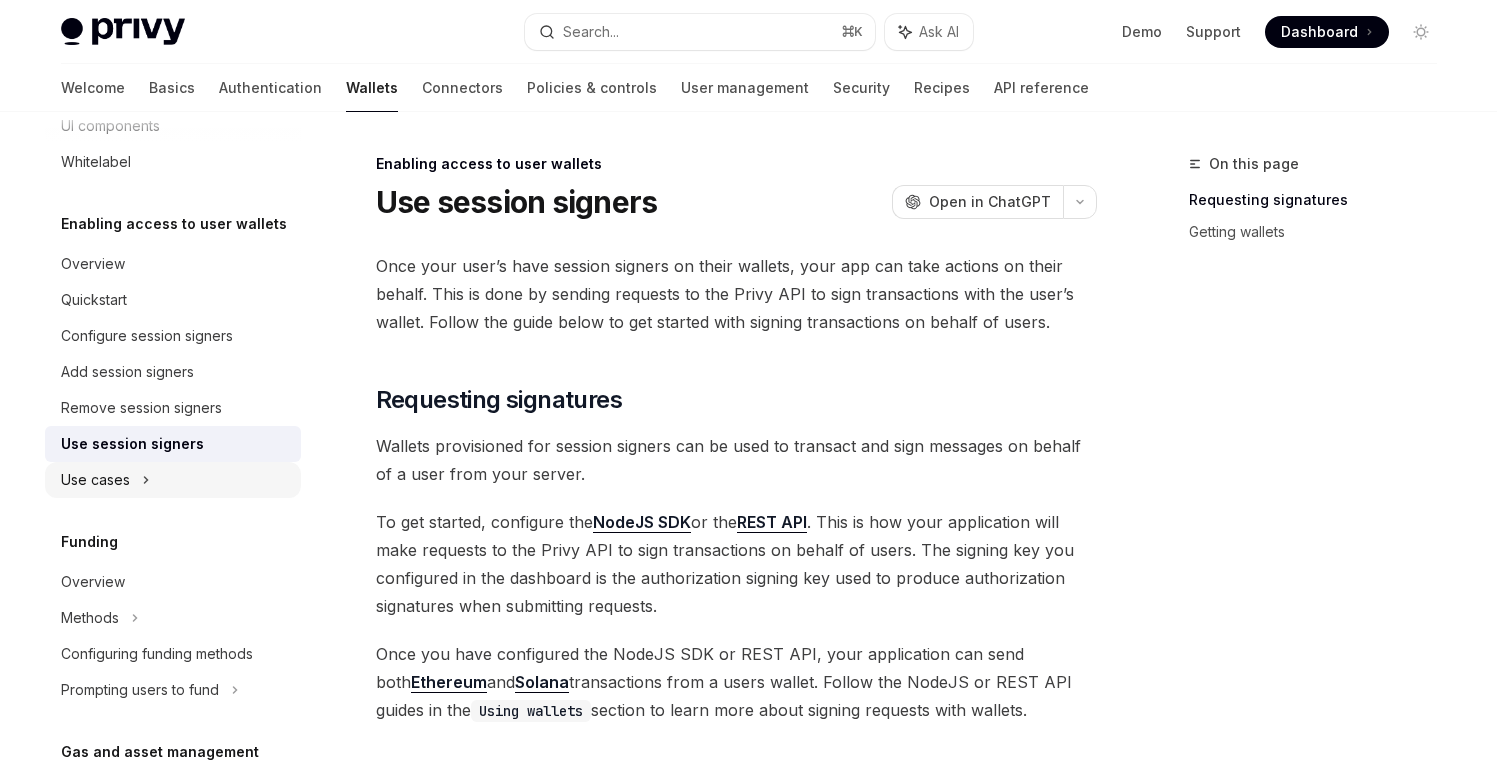 click on "Use cases" at bounding box center (173, 480) 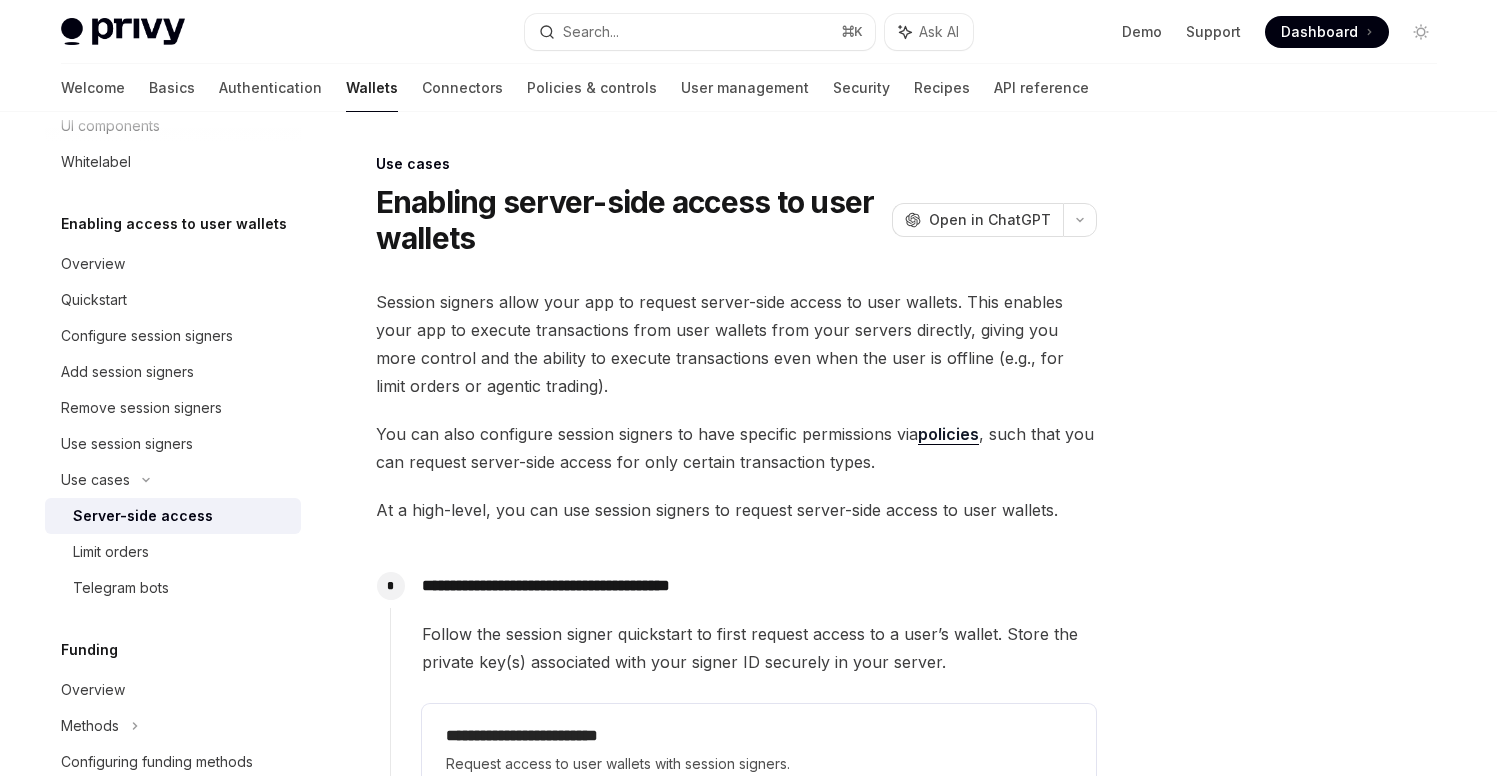 click on "Server-side access" at bounding box center (143, 516) 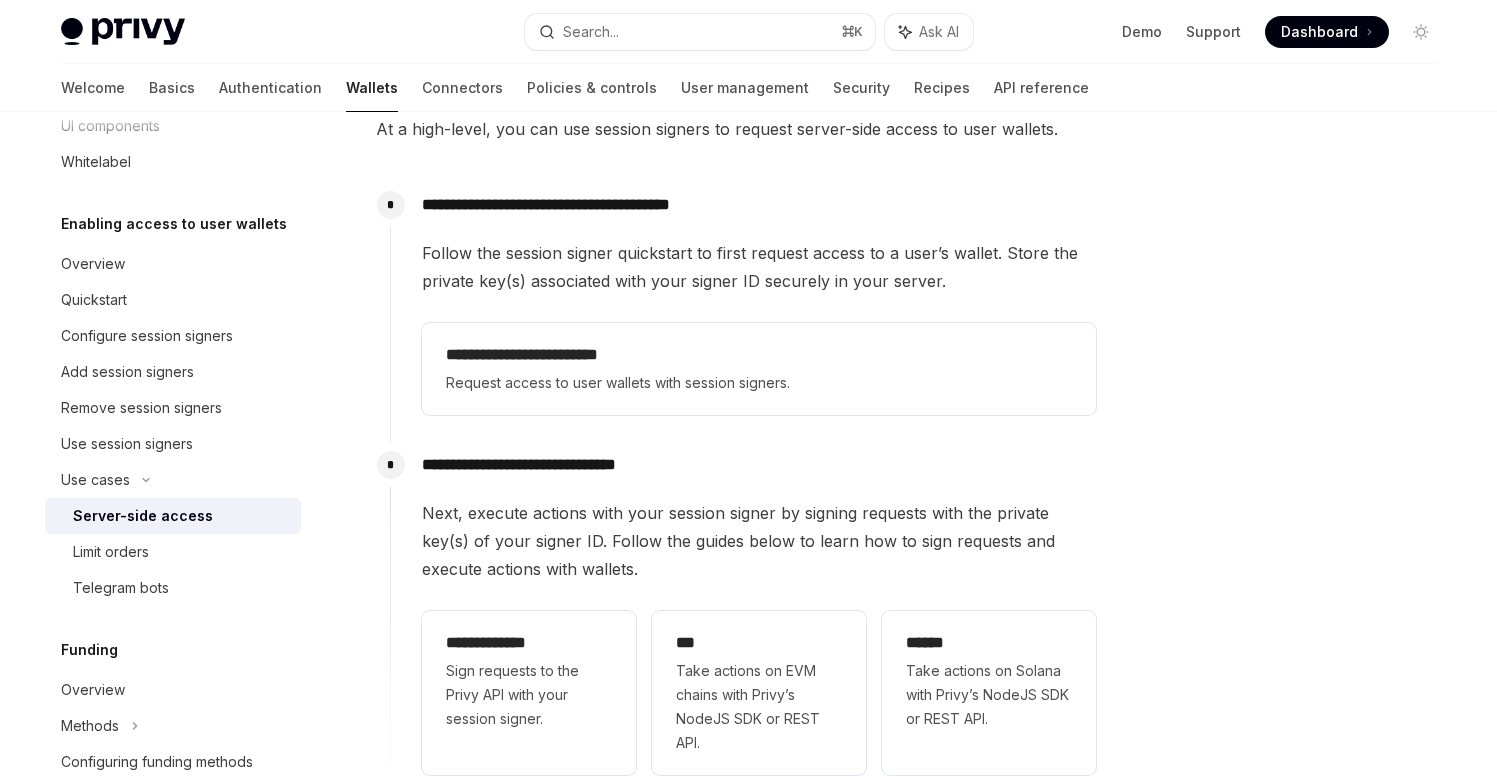 scroll, scrollTop: 380, scrollLeft: 0, axis: vertical 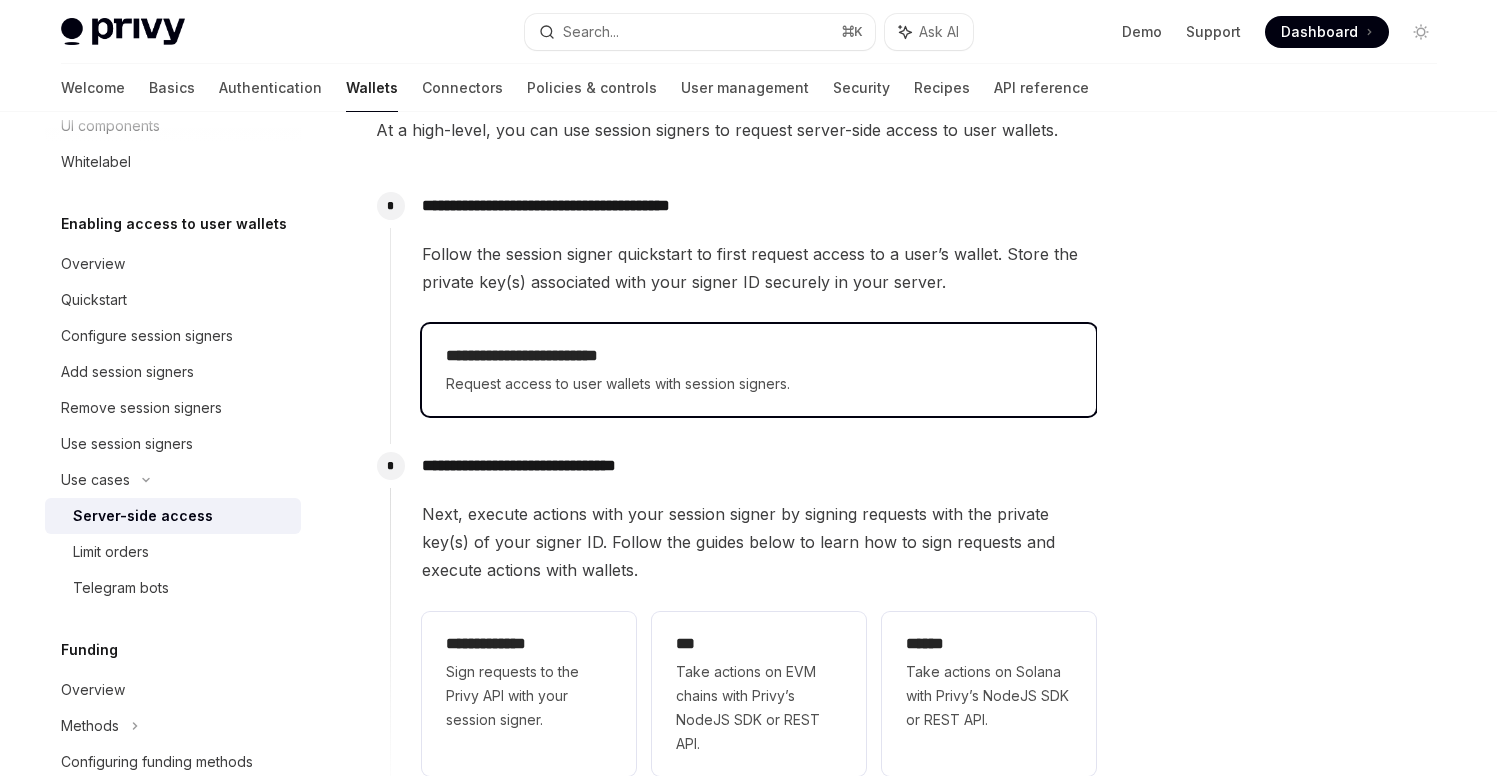 click on "Request access to user wallets with session signers." at bounding box center [759, 384] 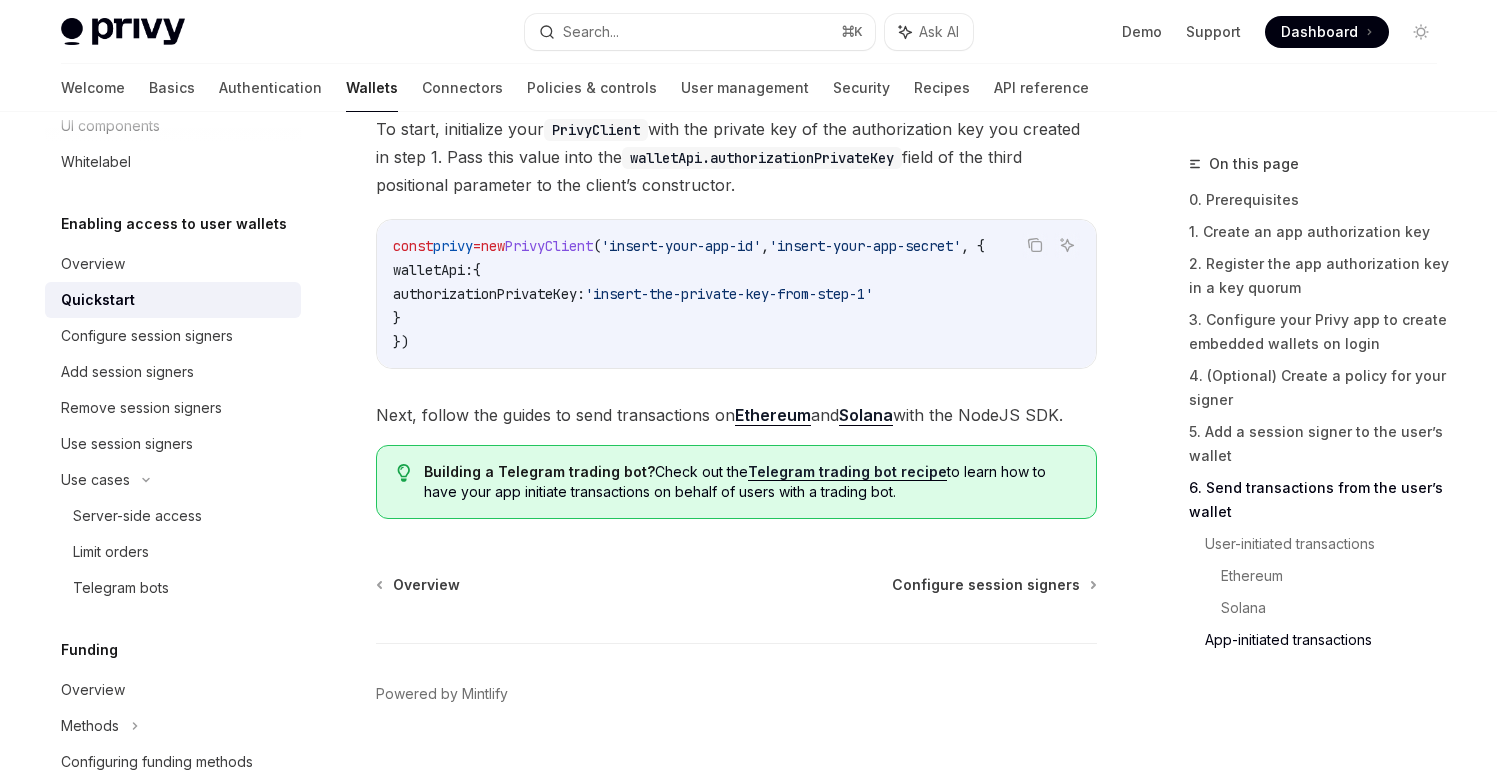 scroll, scrollTop: 5340, scrollLeft: 0, axis: vertical 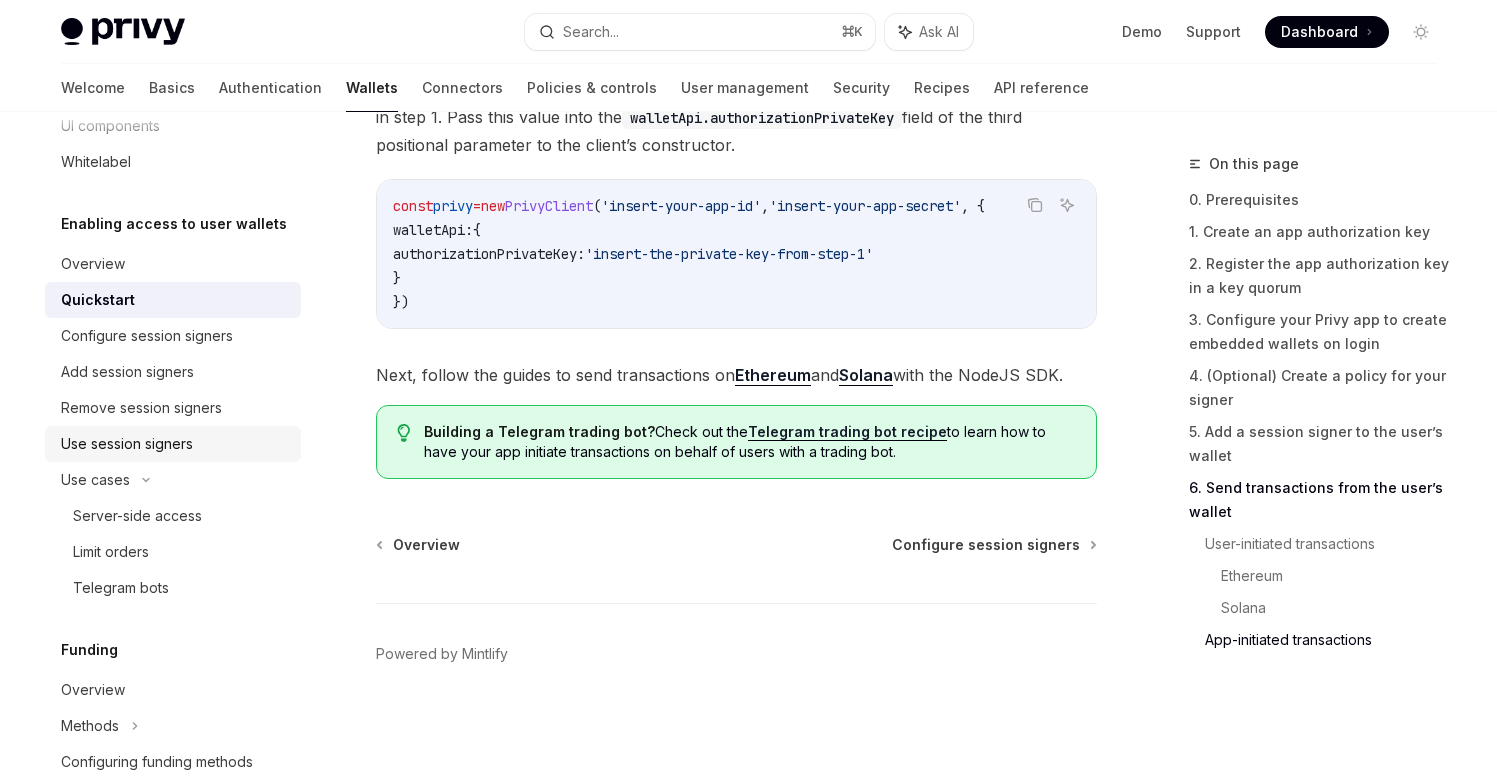 click on "Use session signers" at bounding box center (127, 444) 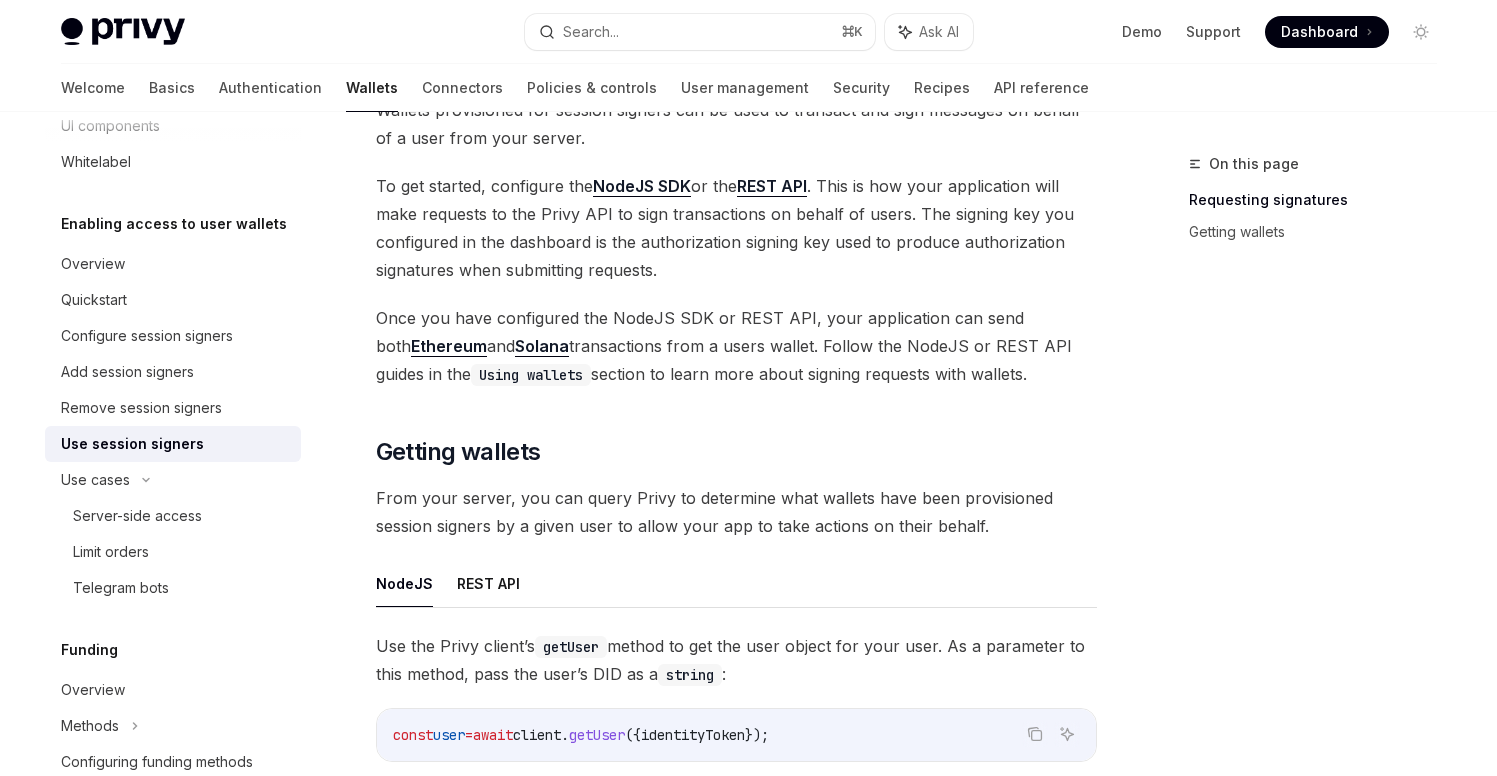 scroll, scrollTop: 0, scrollLeft: 0, axis: both 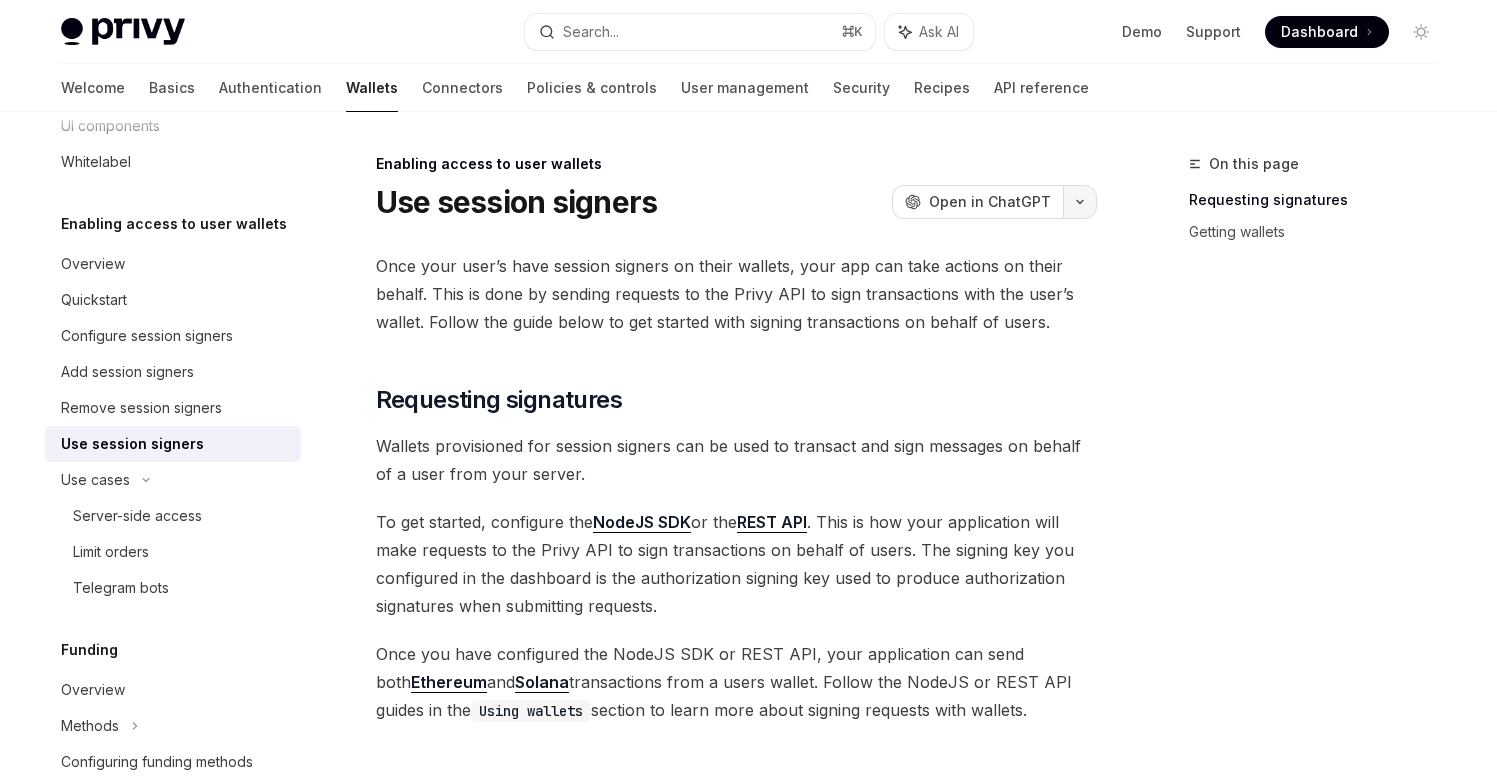click 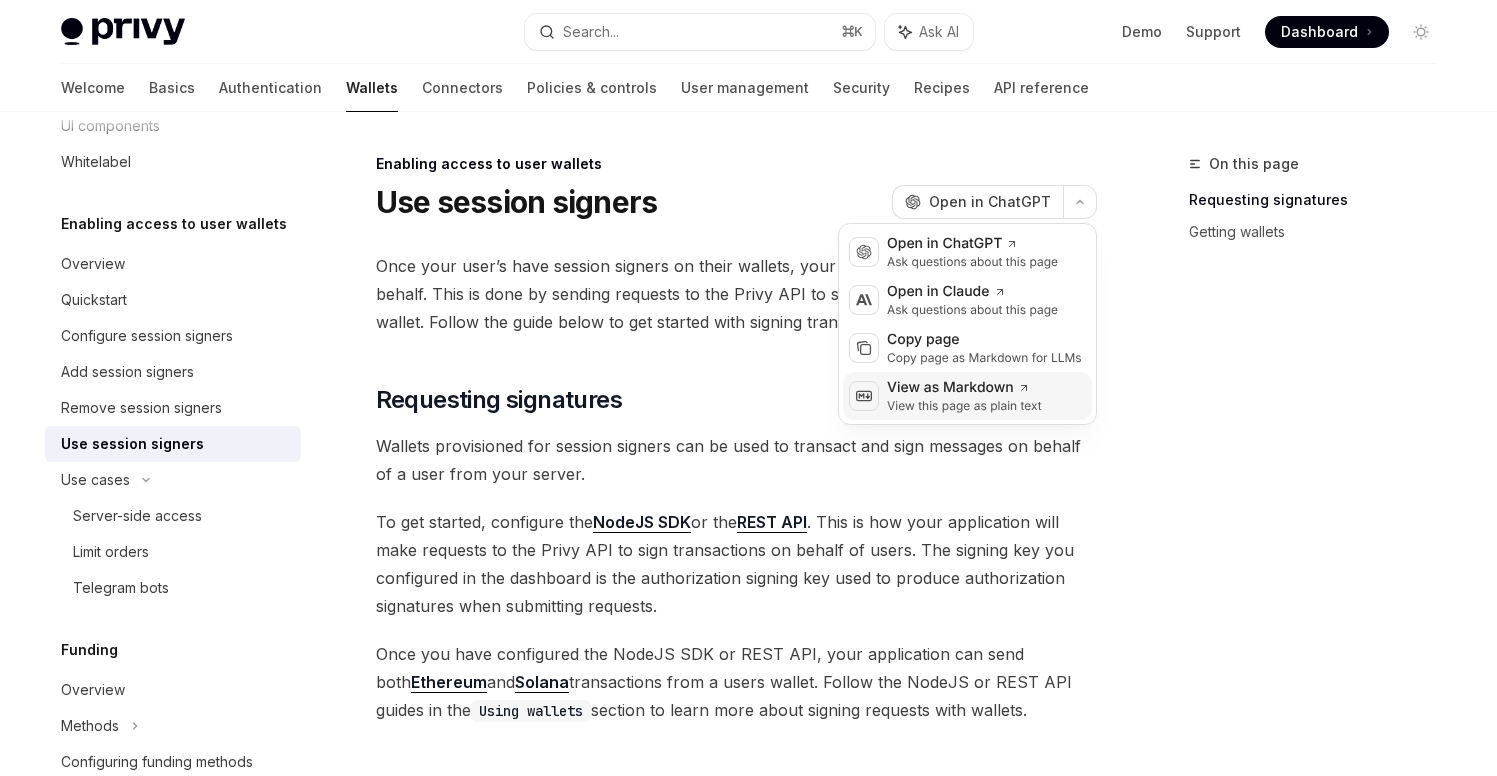 click on "View as Markdown" at bounding box center [964, 388] 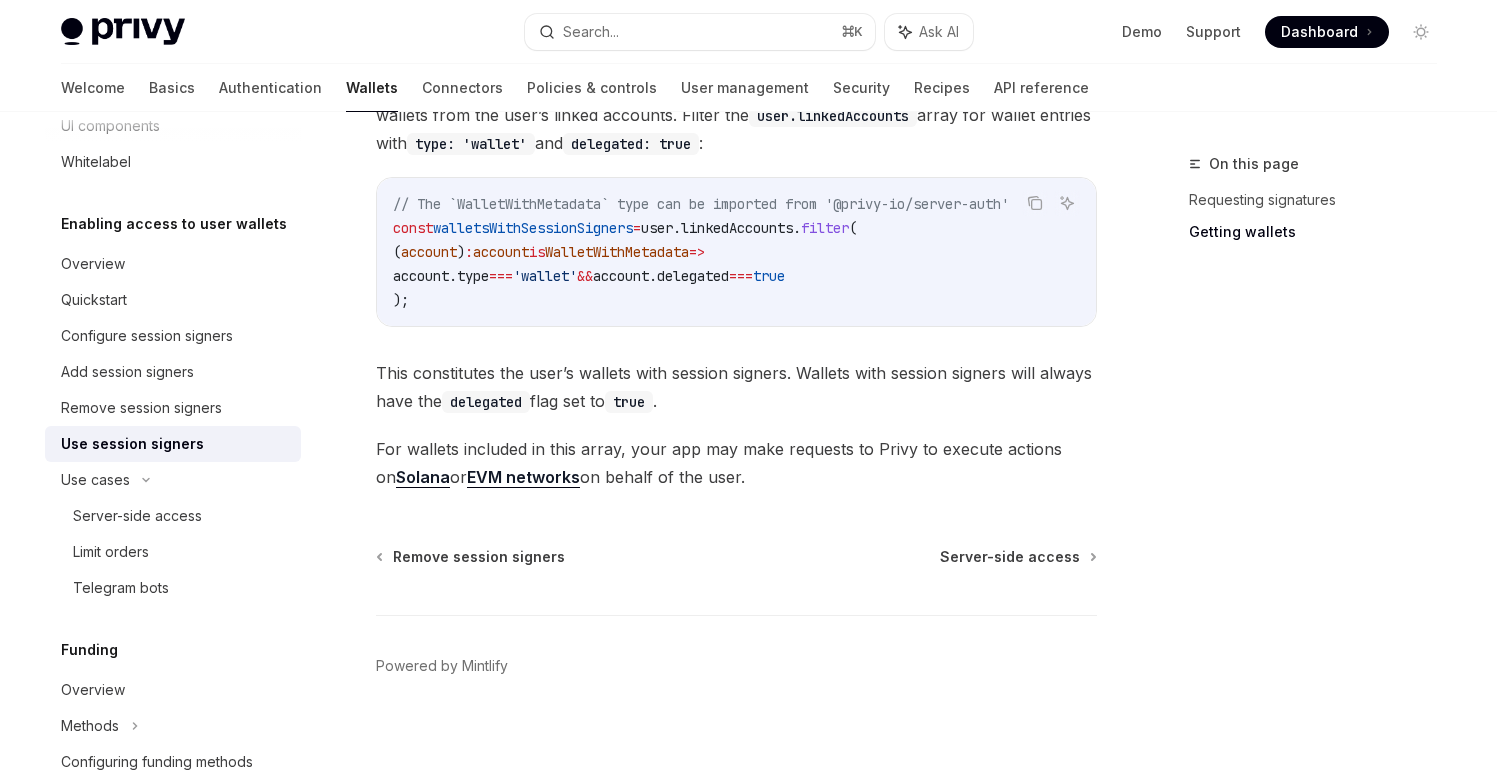 scroll, scrollTop: 1069, scrollLeft: 0, axis: vertical 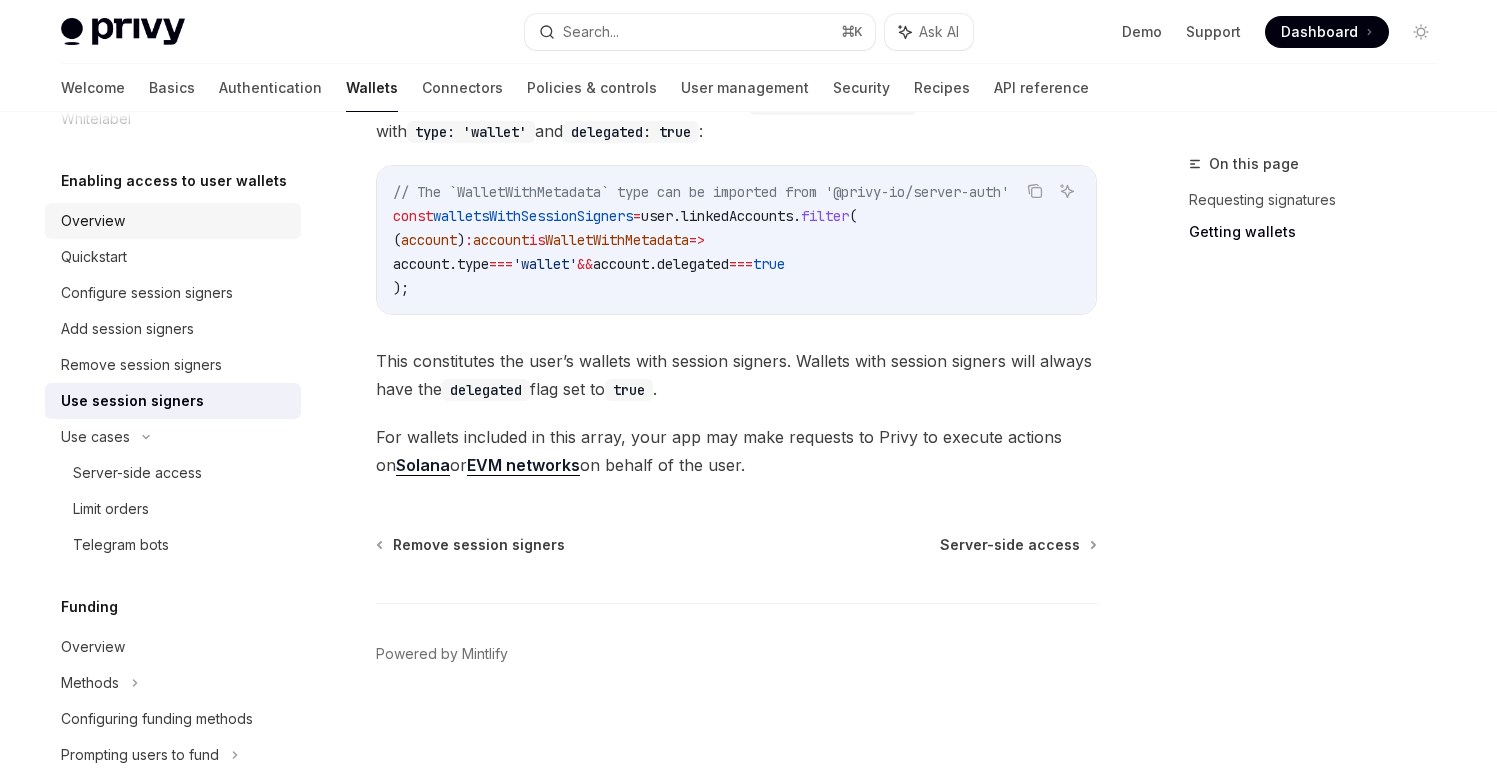 click on "Overview" at bounding box center (175, 221) 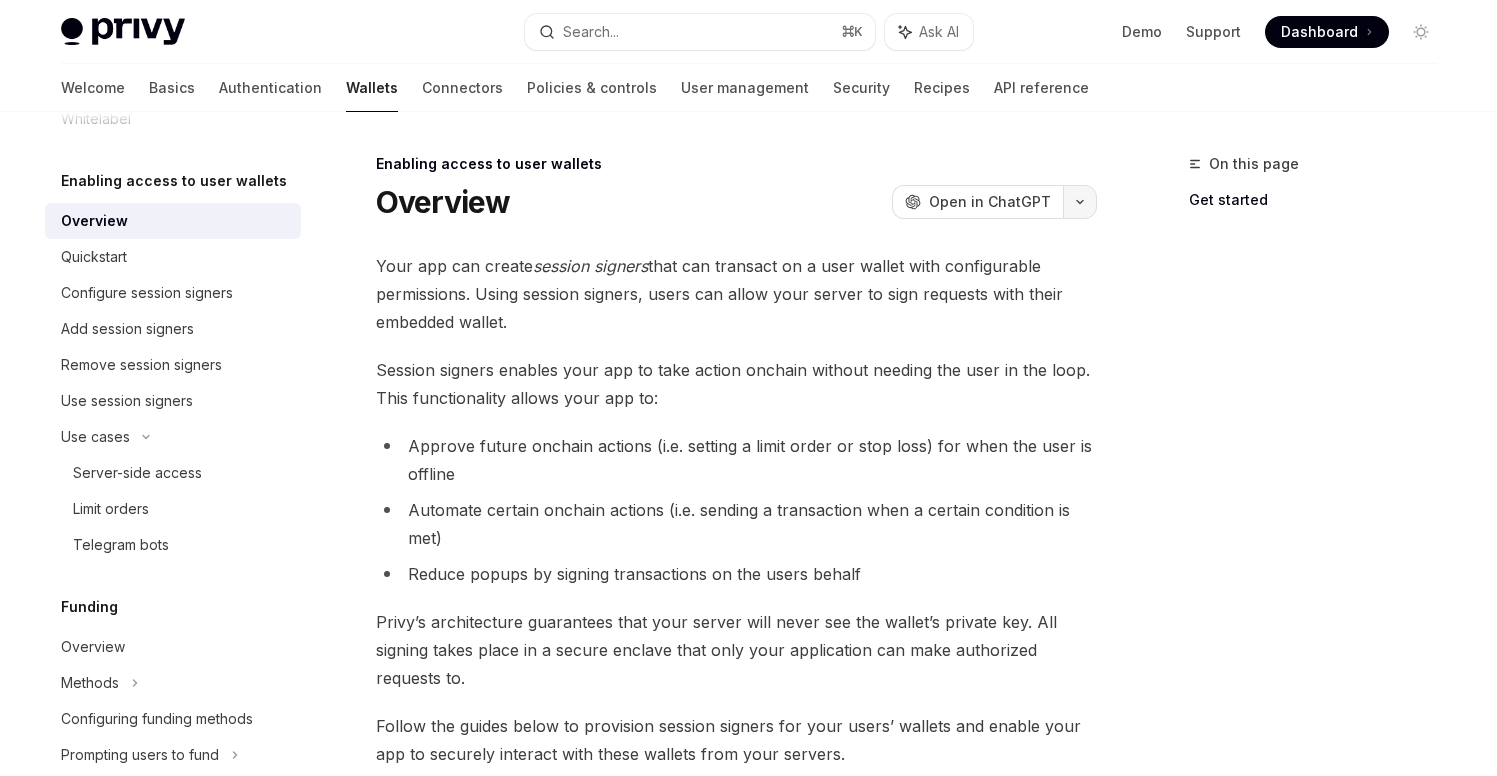 click at bounding box center (1080, 202) 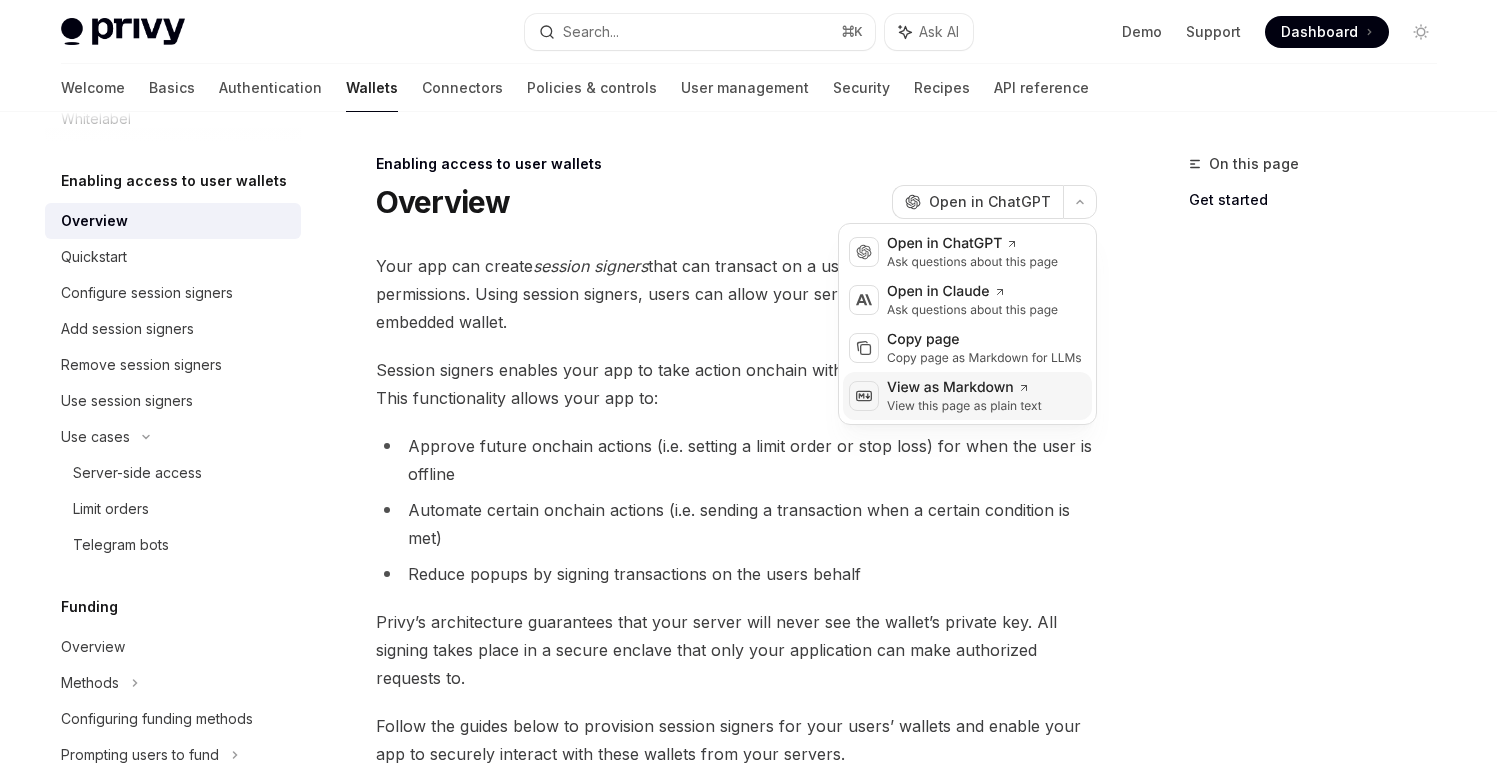 click on "View as Markdown" at bounding box center [964, 388] 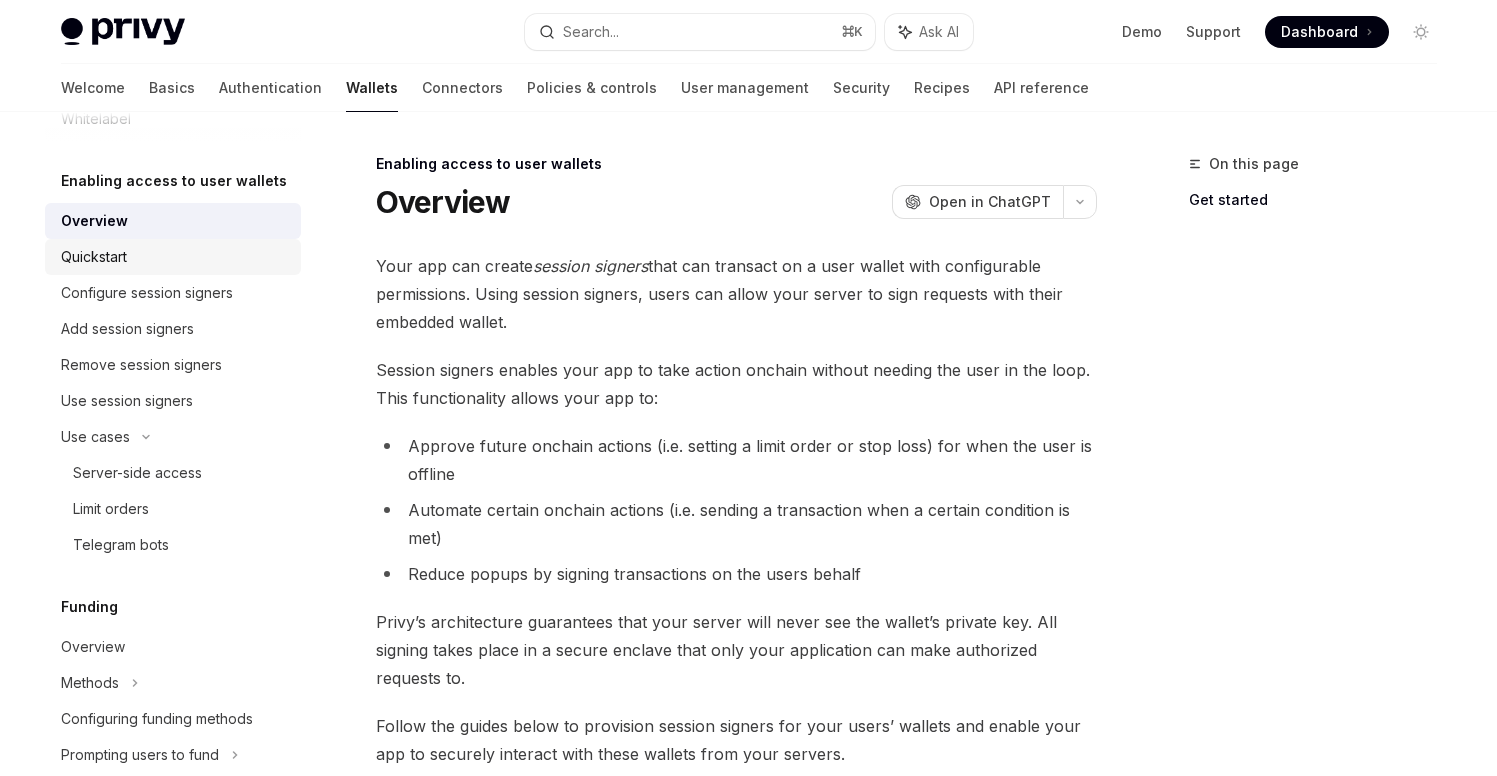 click on "Quickstart" at bounding box center [175, 257] 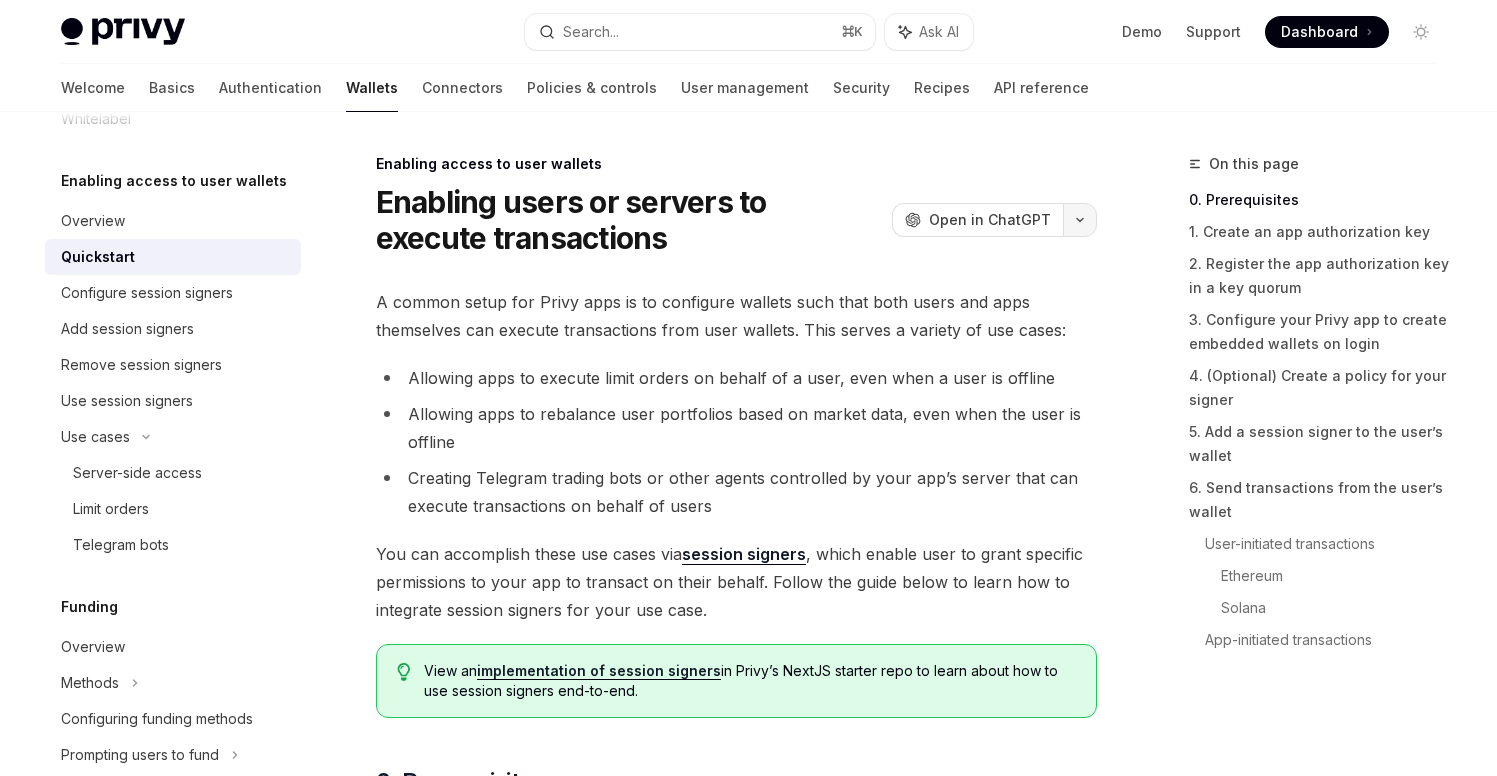 click at bounding box center [1080, 220] 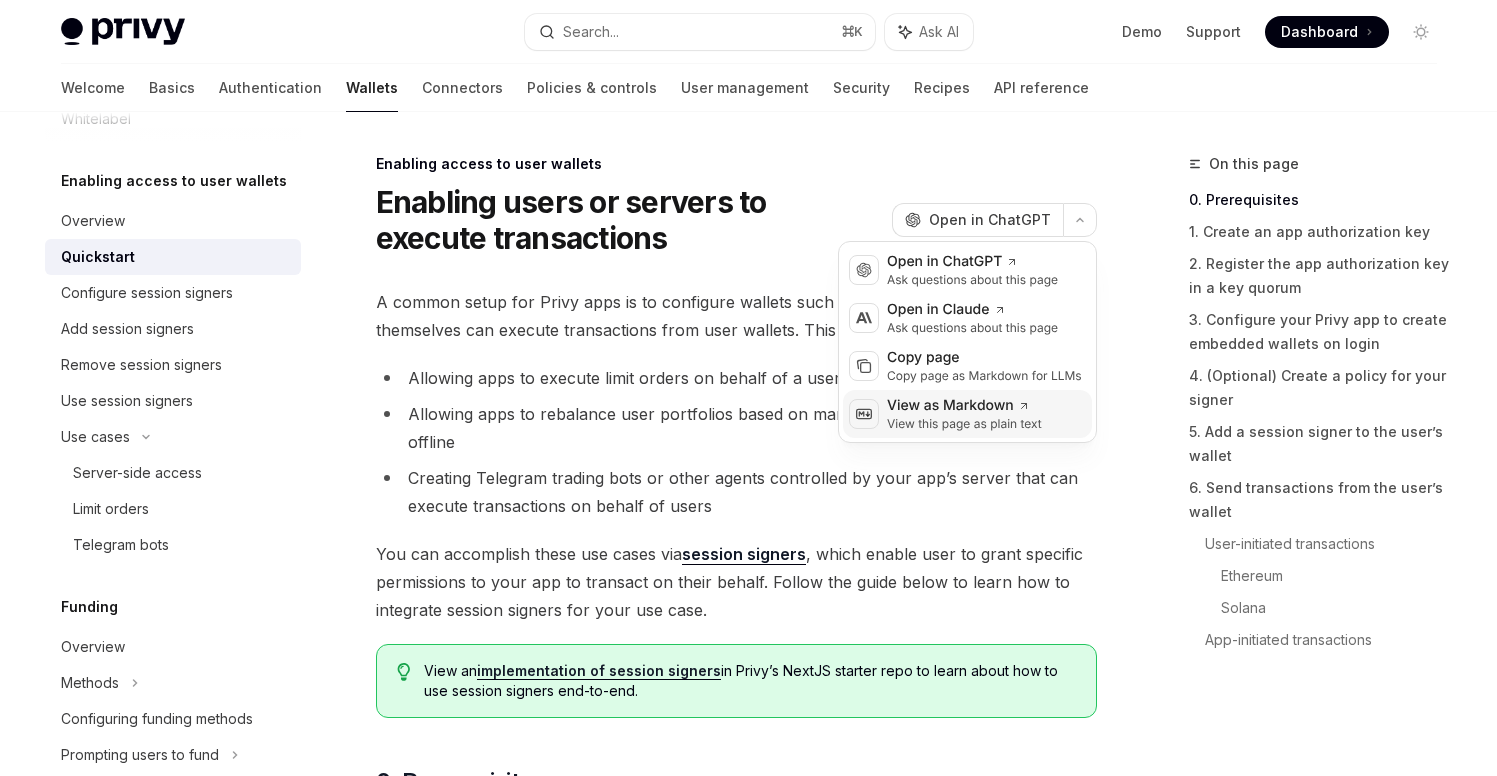 click on "View this page as plain text" at bounding box center (964, 424) 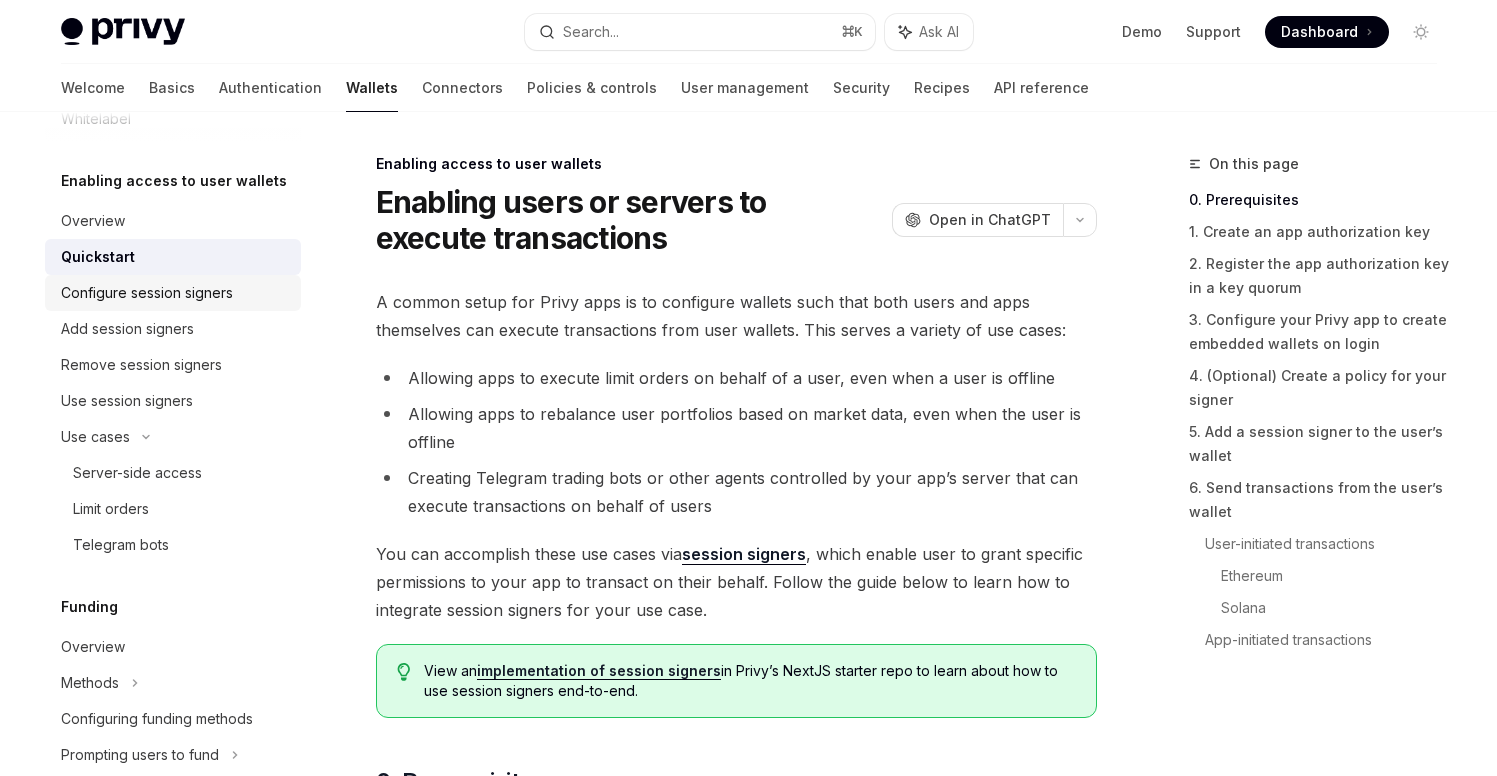 click on "Configure session signers" at bounding box center [147, 293] 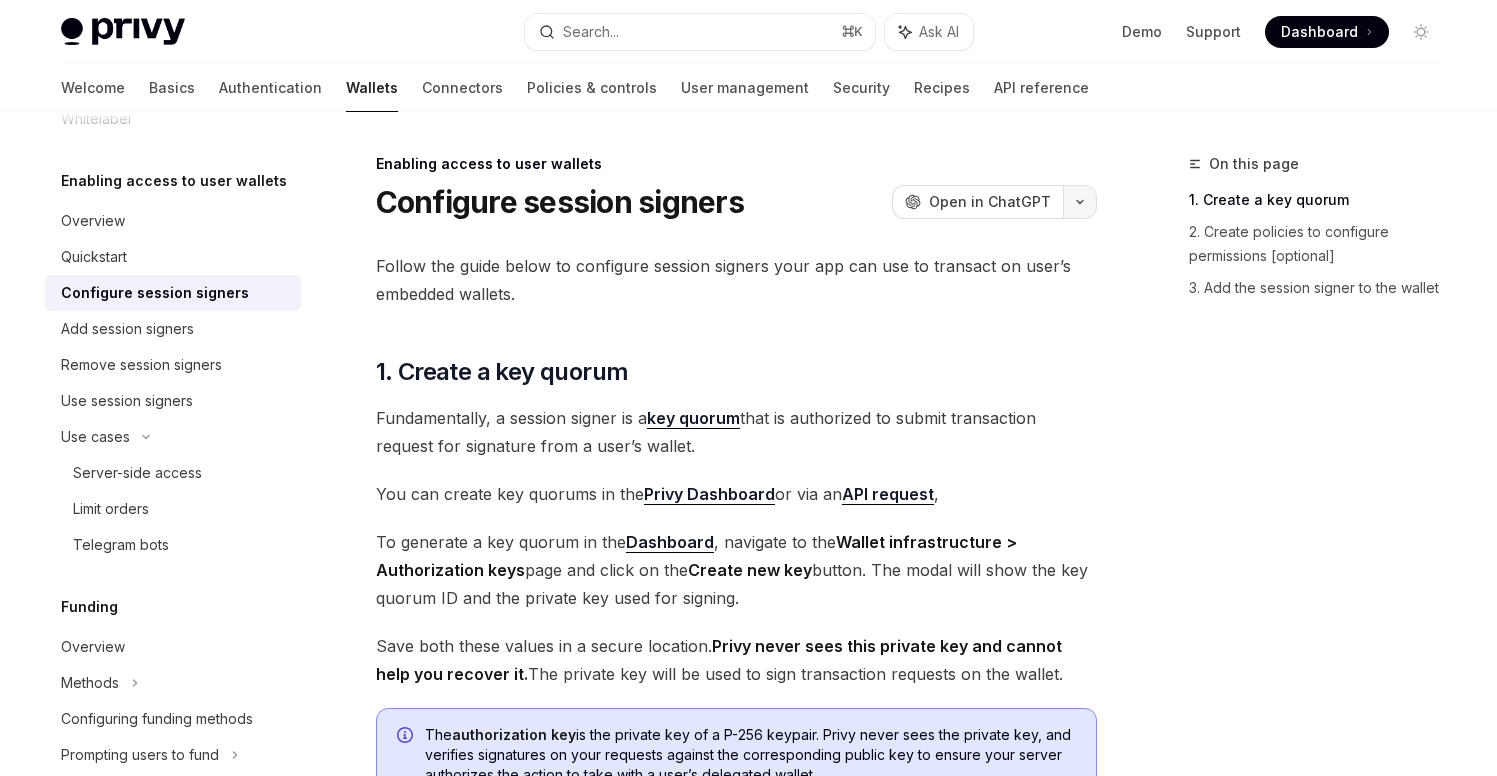 click 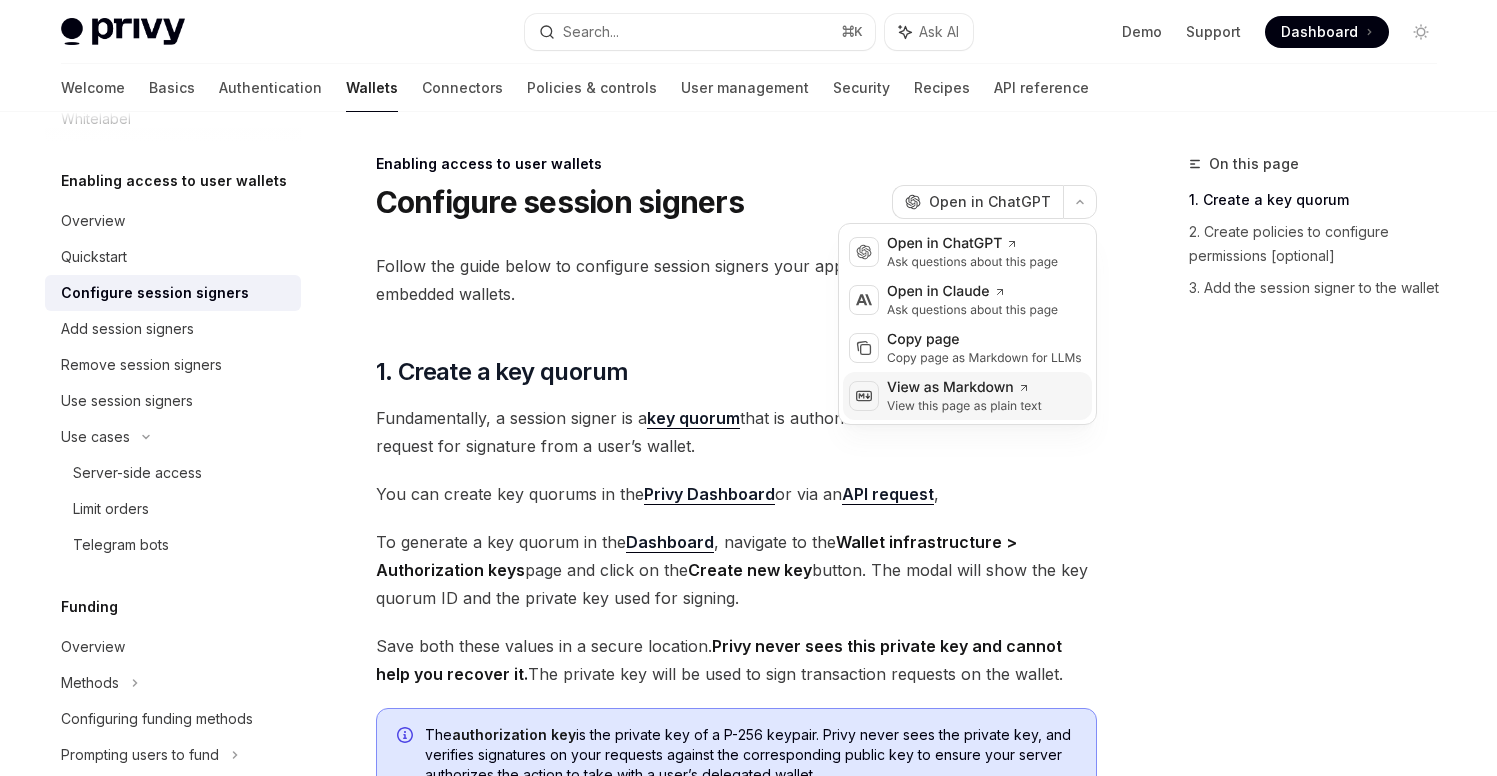 click on "View this page as plain text" at bounding box center (964, 406) 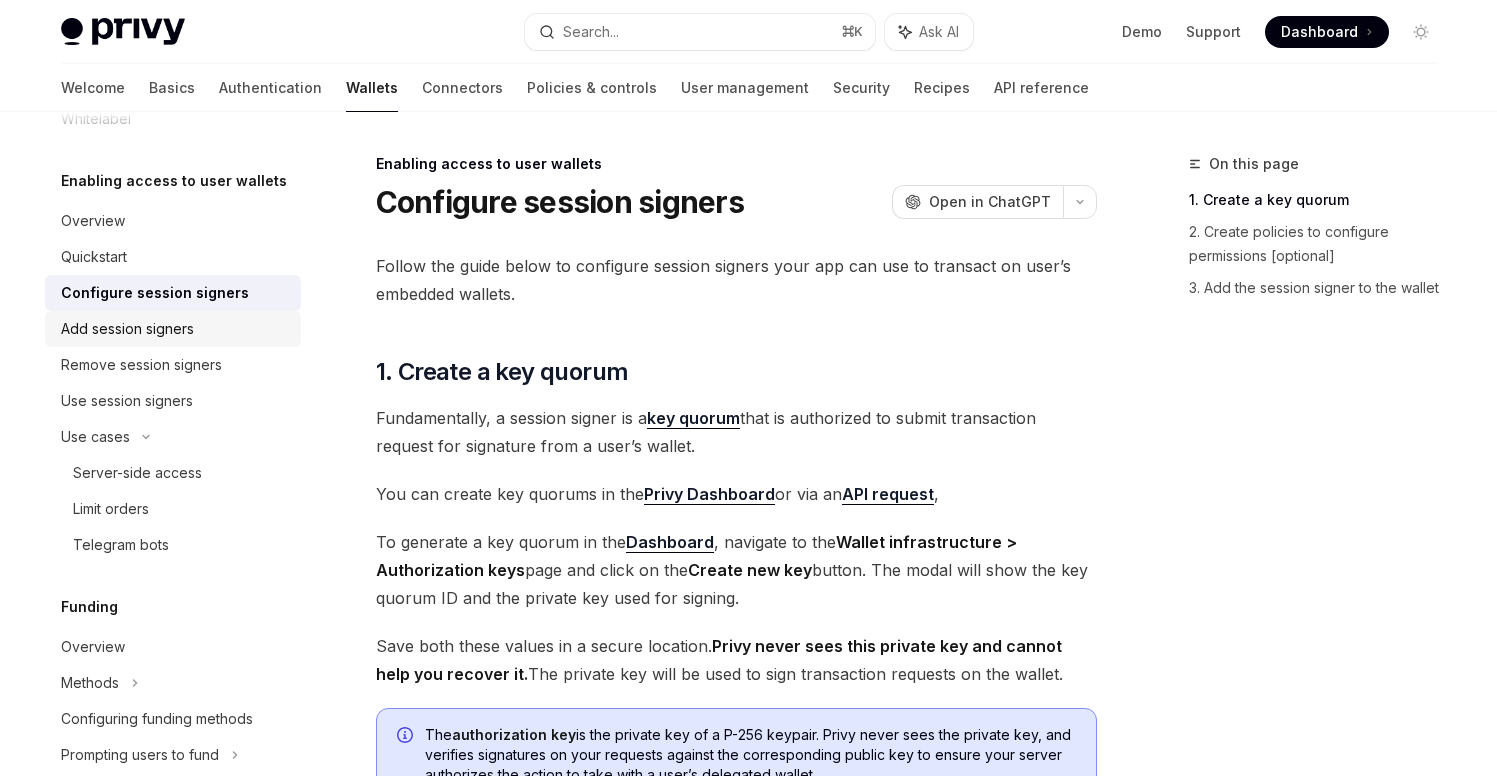 click on "Add session signers" at bounding box center (127, 329) 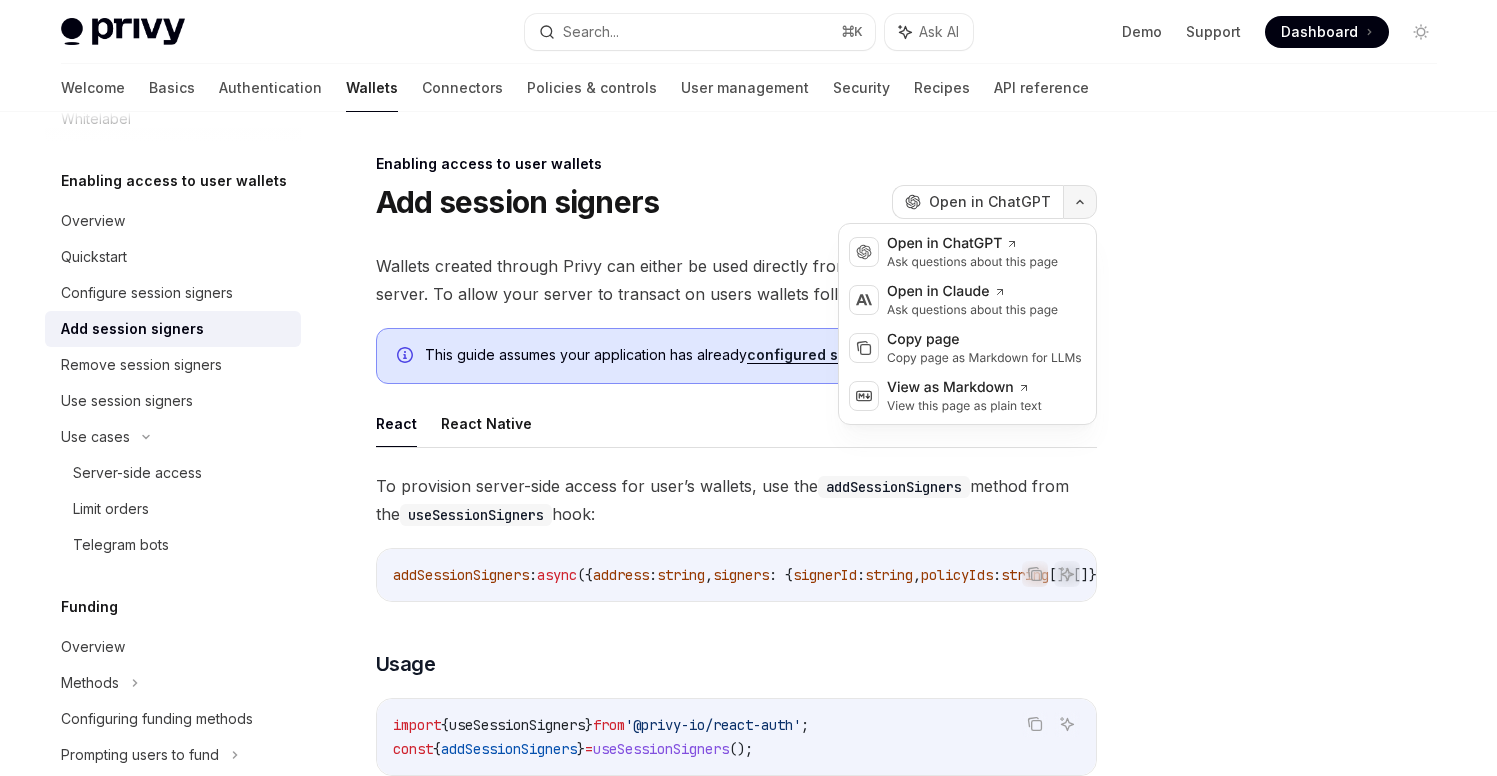 click 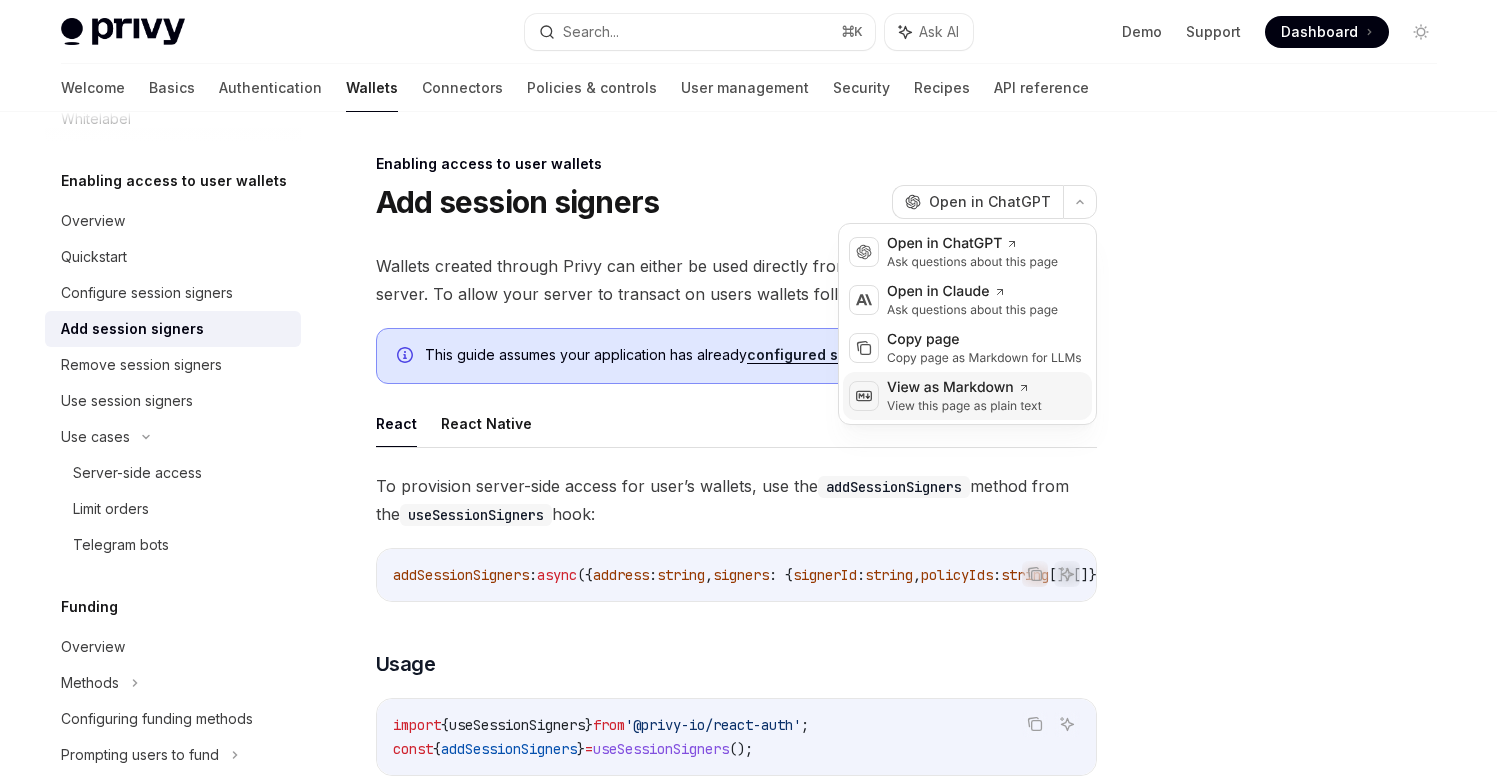 click on "View as Markdown" at bounding box center (964, 388) 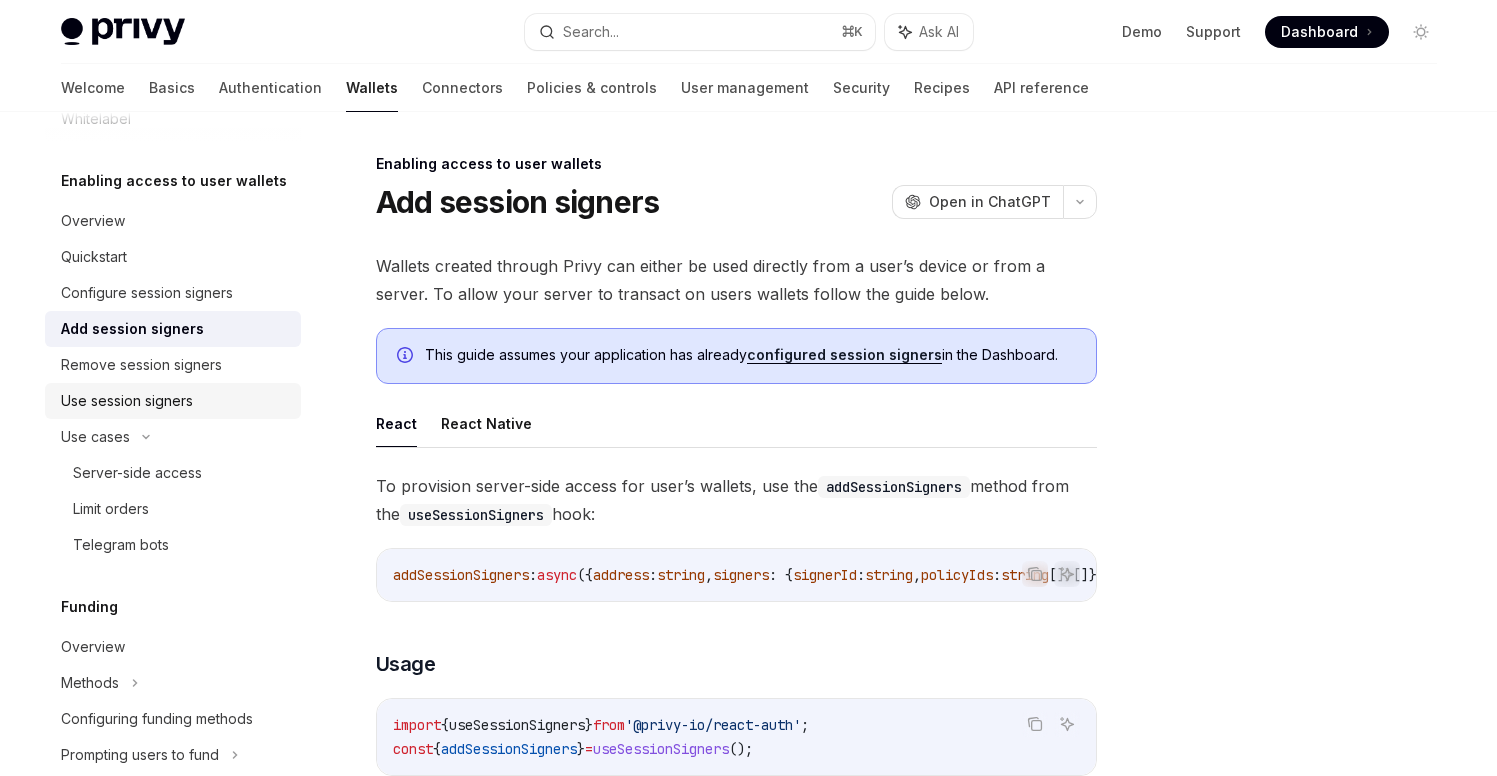 click on "Use session signers" at bounding box center (127, 401) 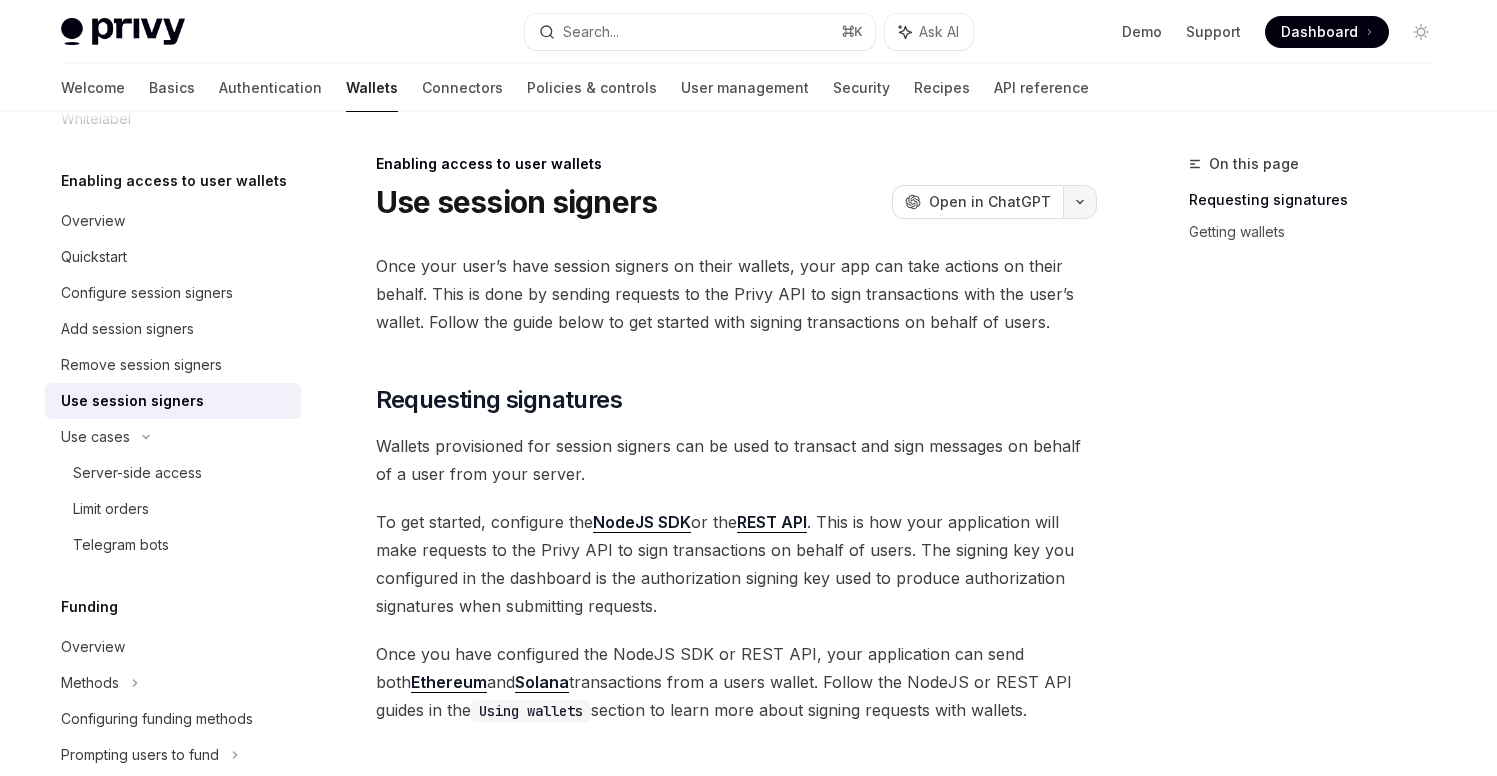 click at bounding box center (1080, 202) 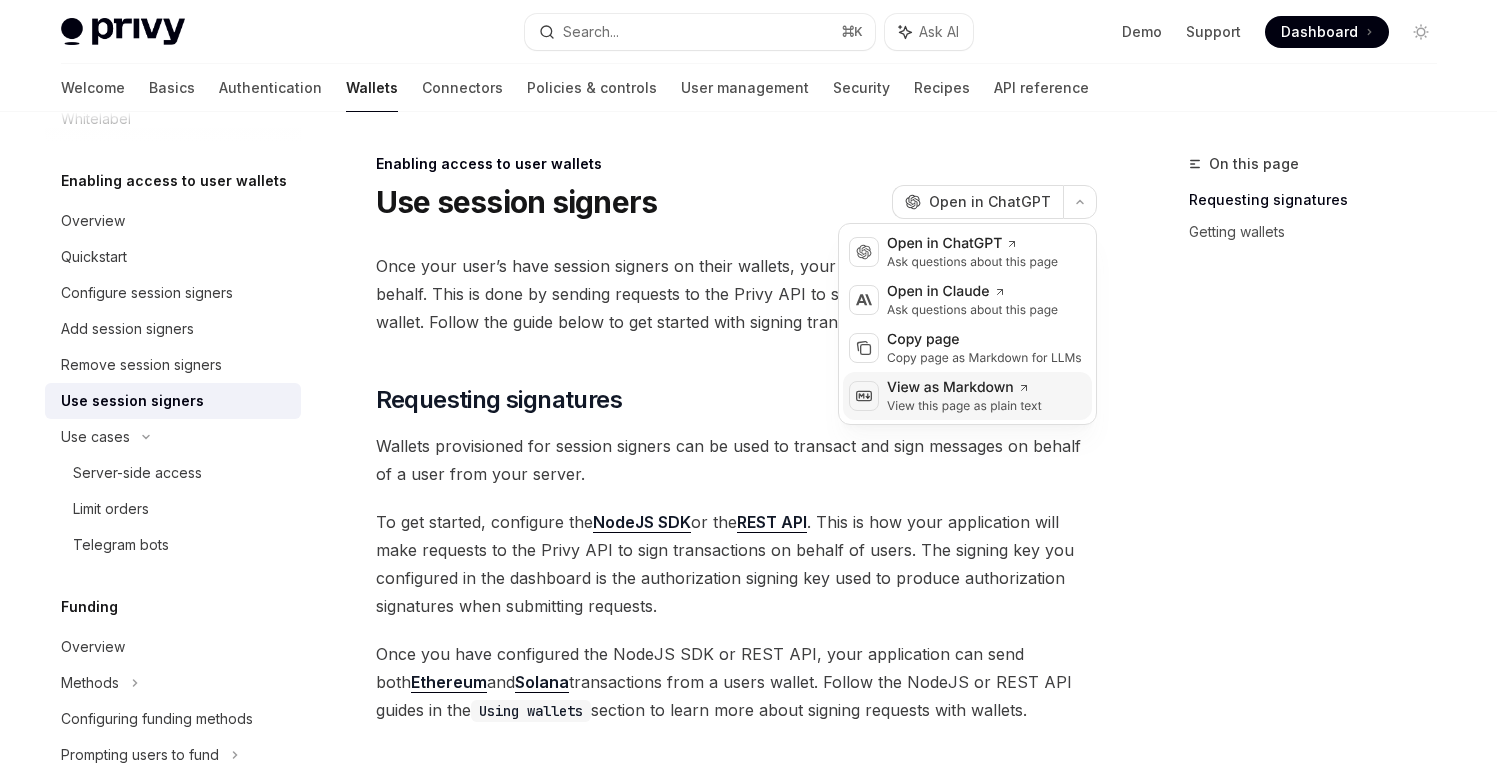 click on "View as Markdown" at bounding box center [964, 388] 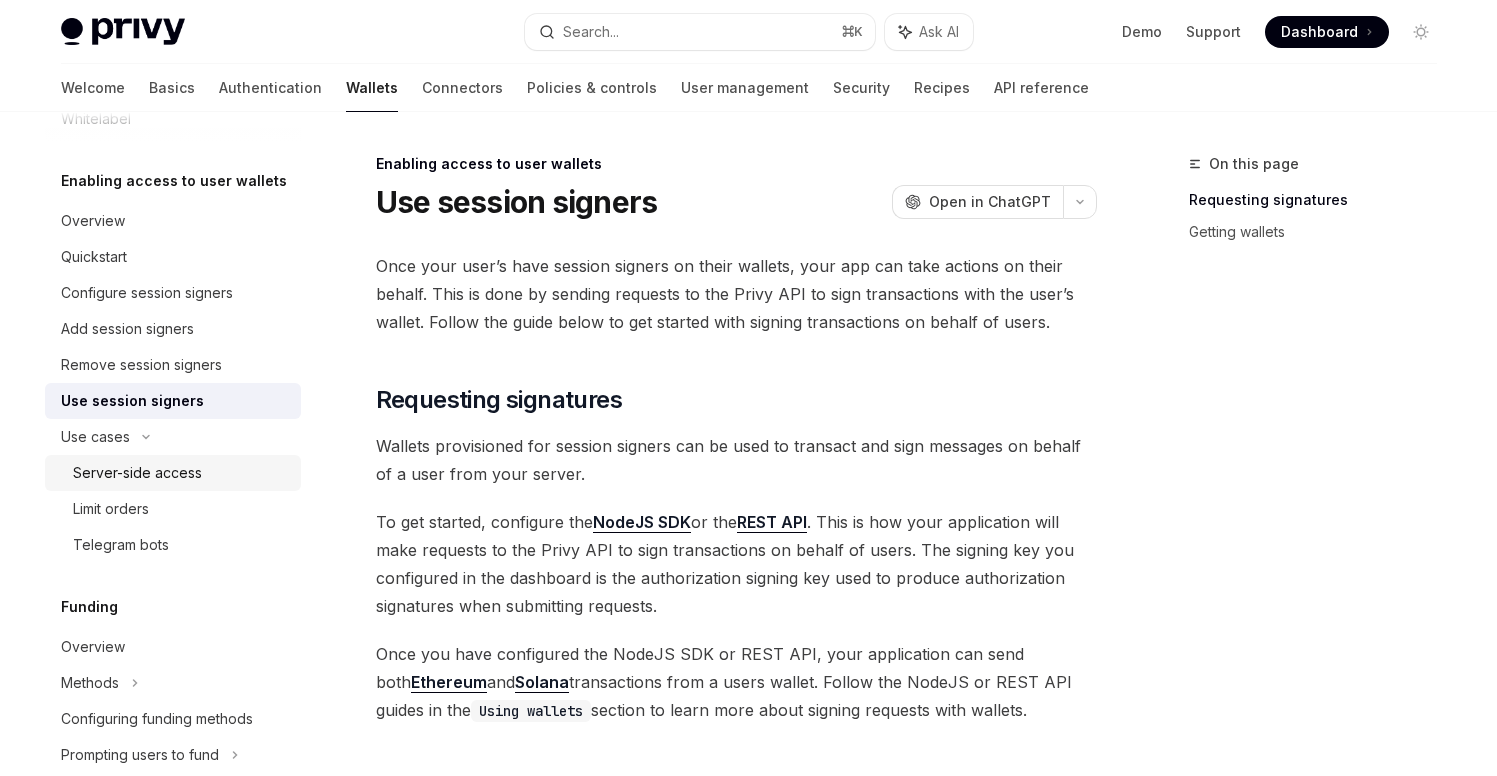 click on "Server-side access" at bounding box center [137, 473] 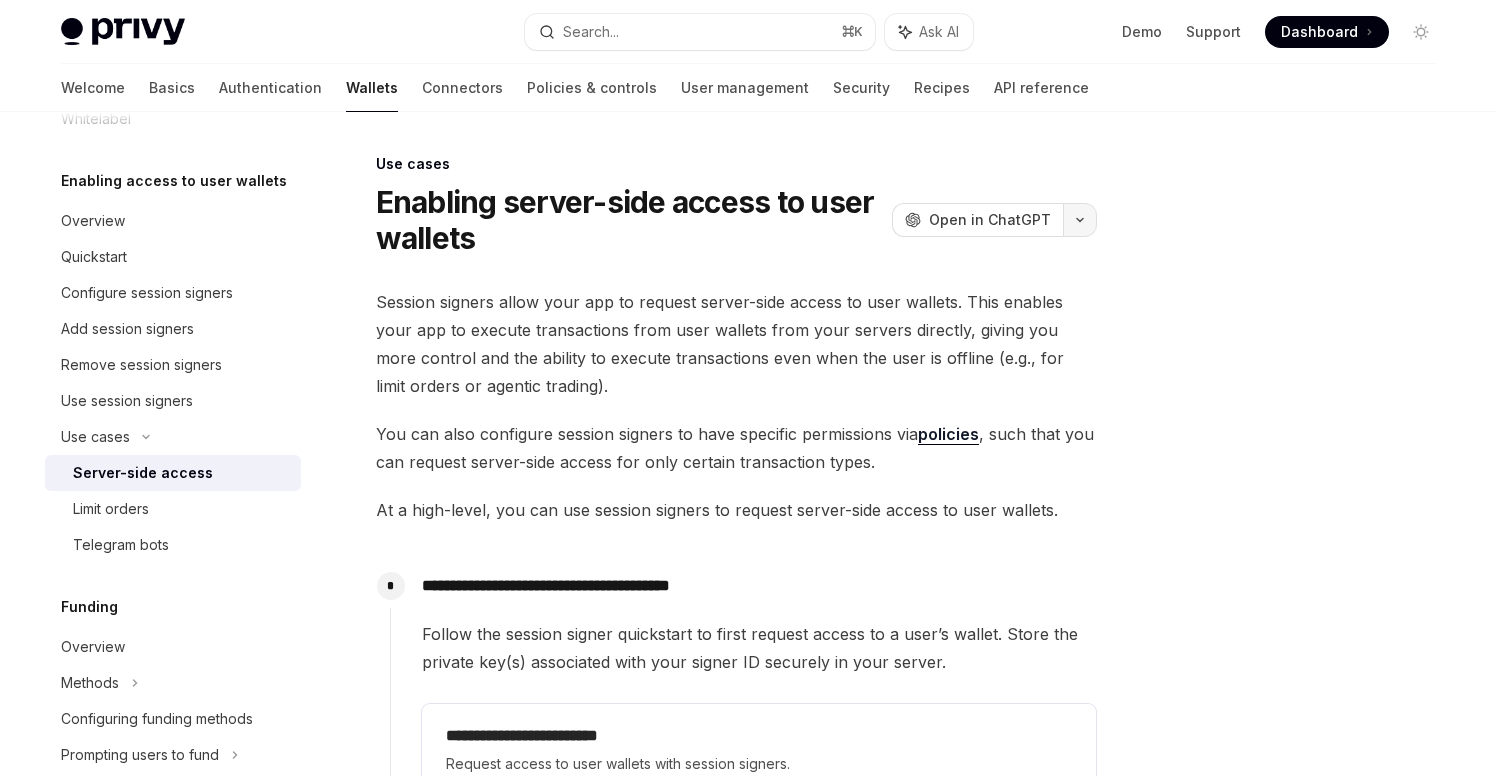 click at bounding box center [1080, 220] 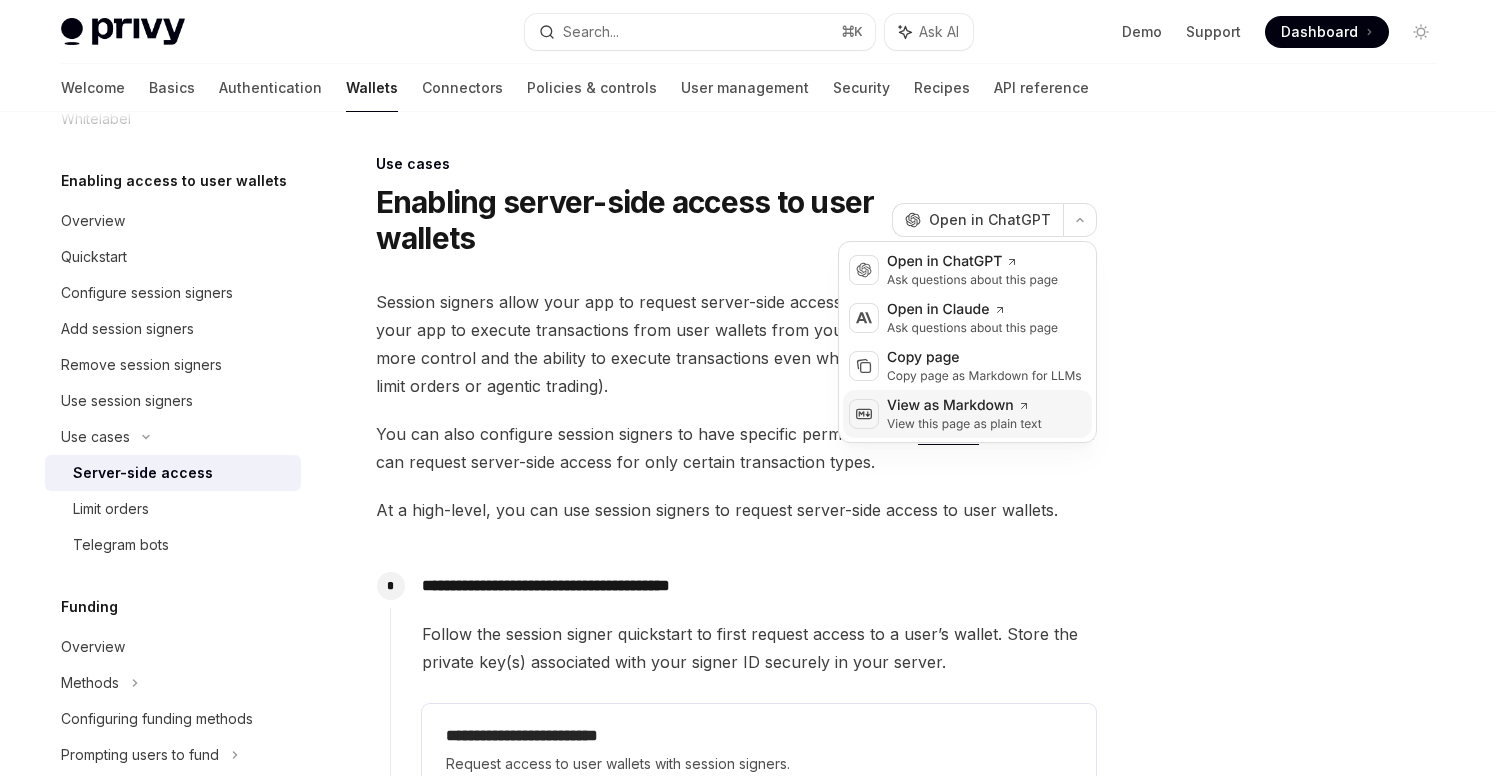 click on "View as Markdown" at bounding box center (964, 406) 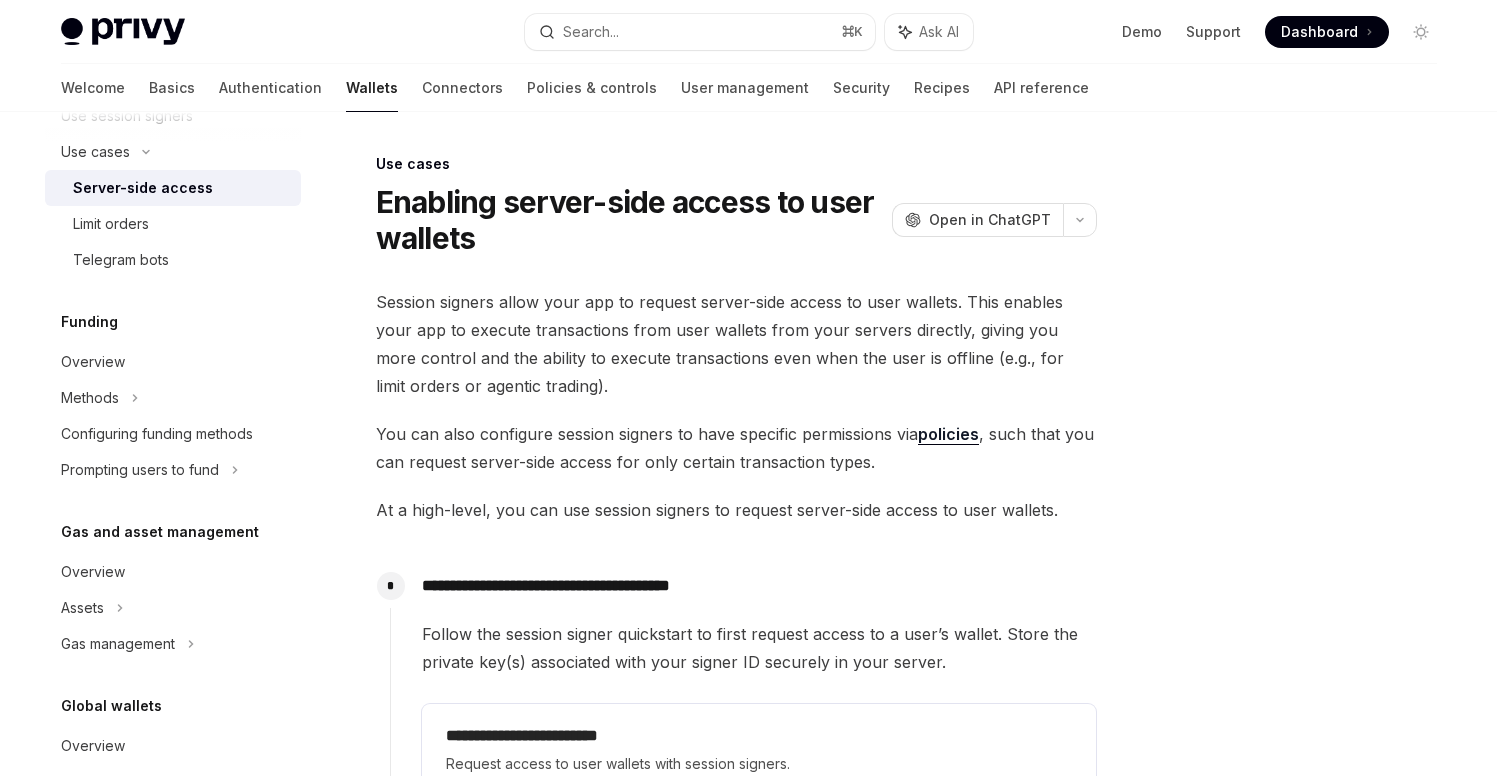 scroll, scrollTop: 1002, scrollLeft: 0, axis: vertical 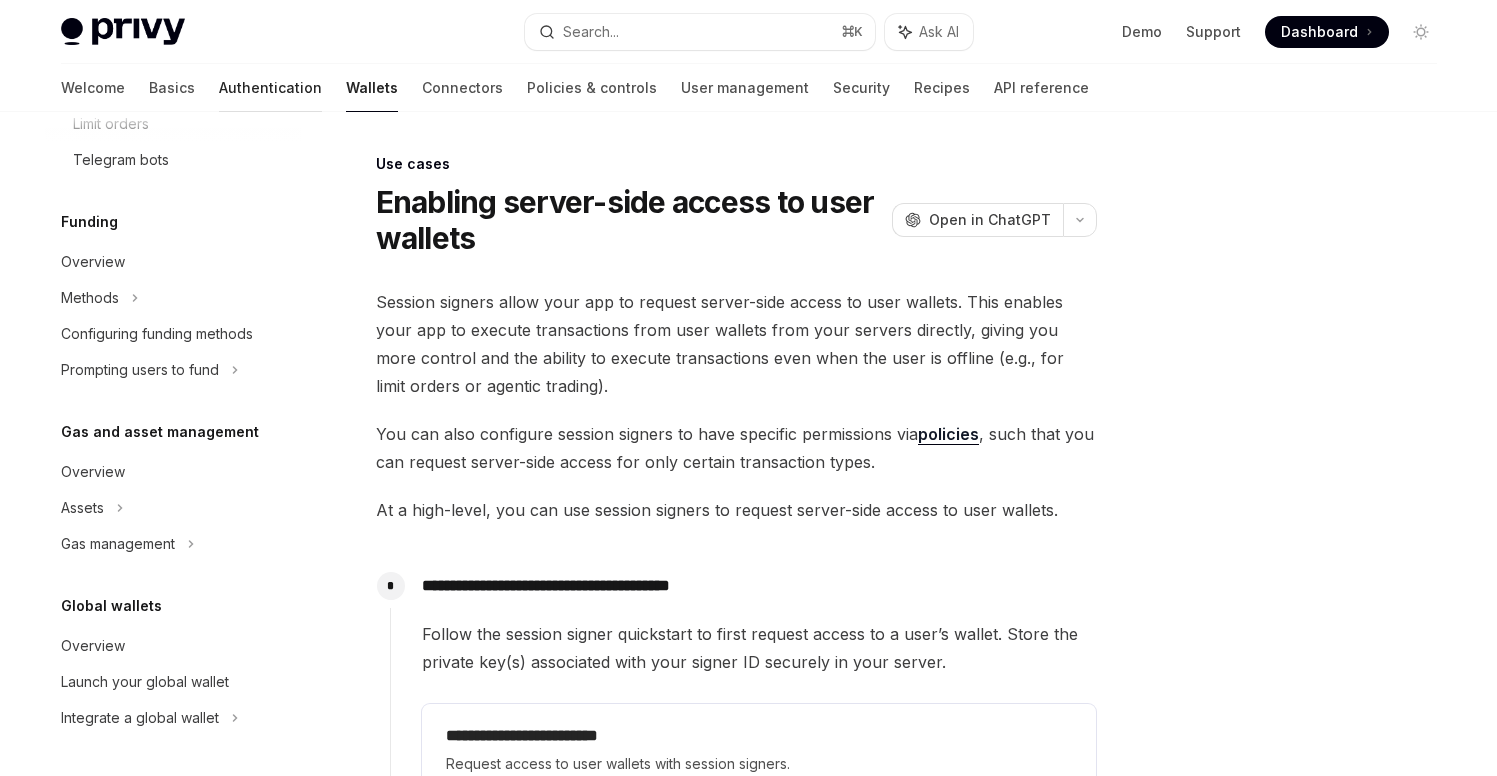 click on "Authentication" at bounding box center [270, 88] 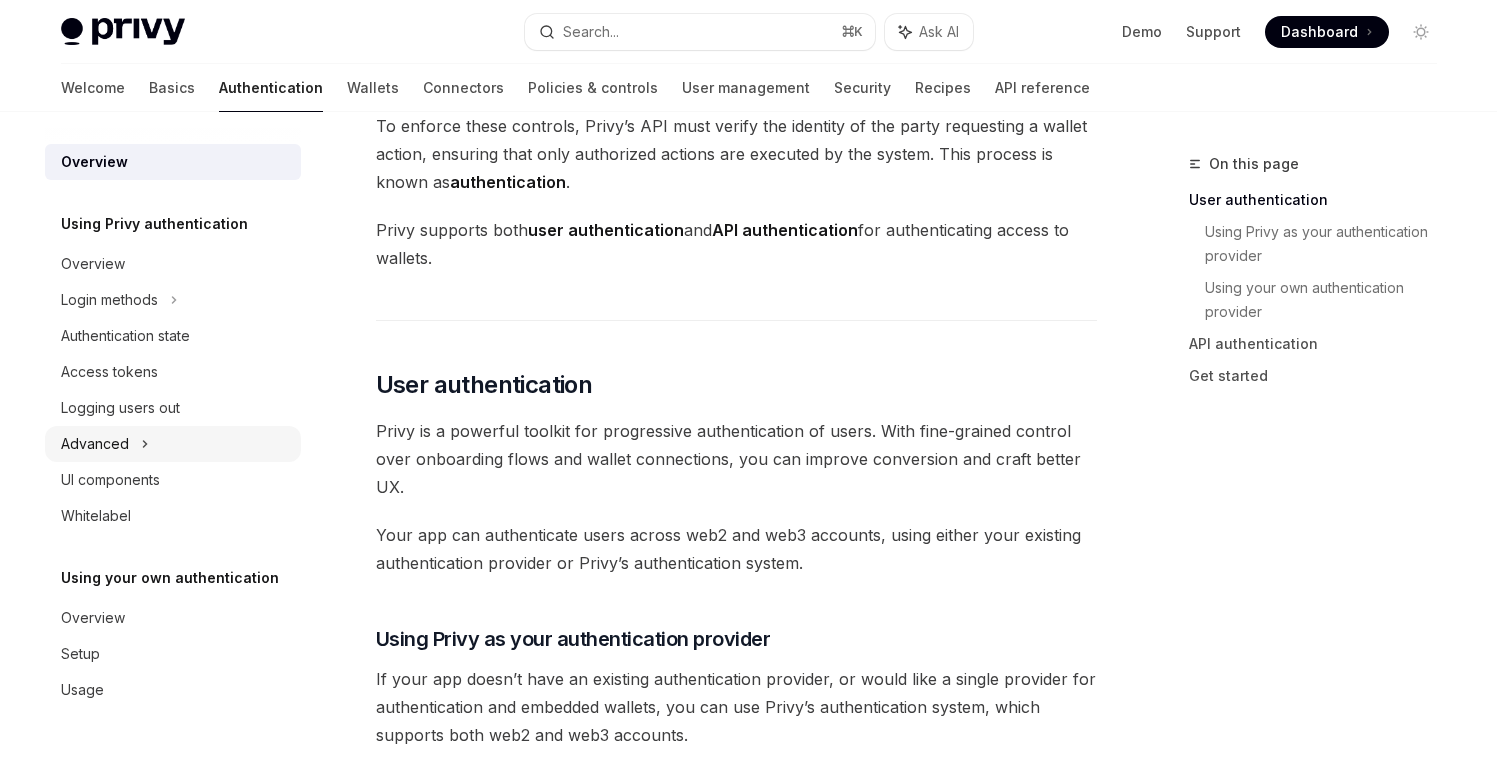 scroll, scrollTop: 0, scrollLeft: 0, axis: both 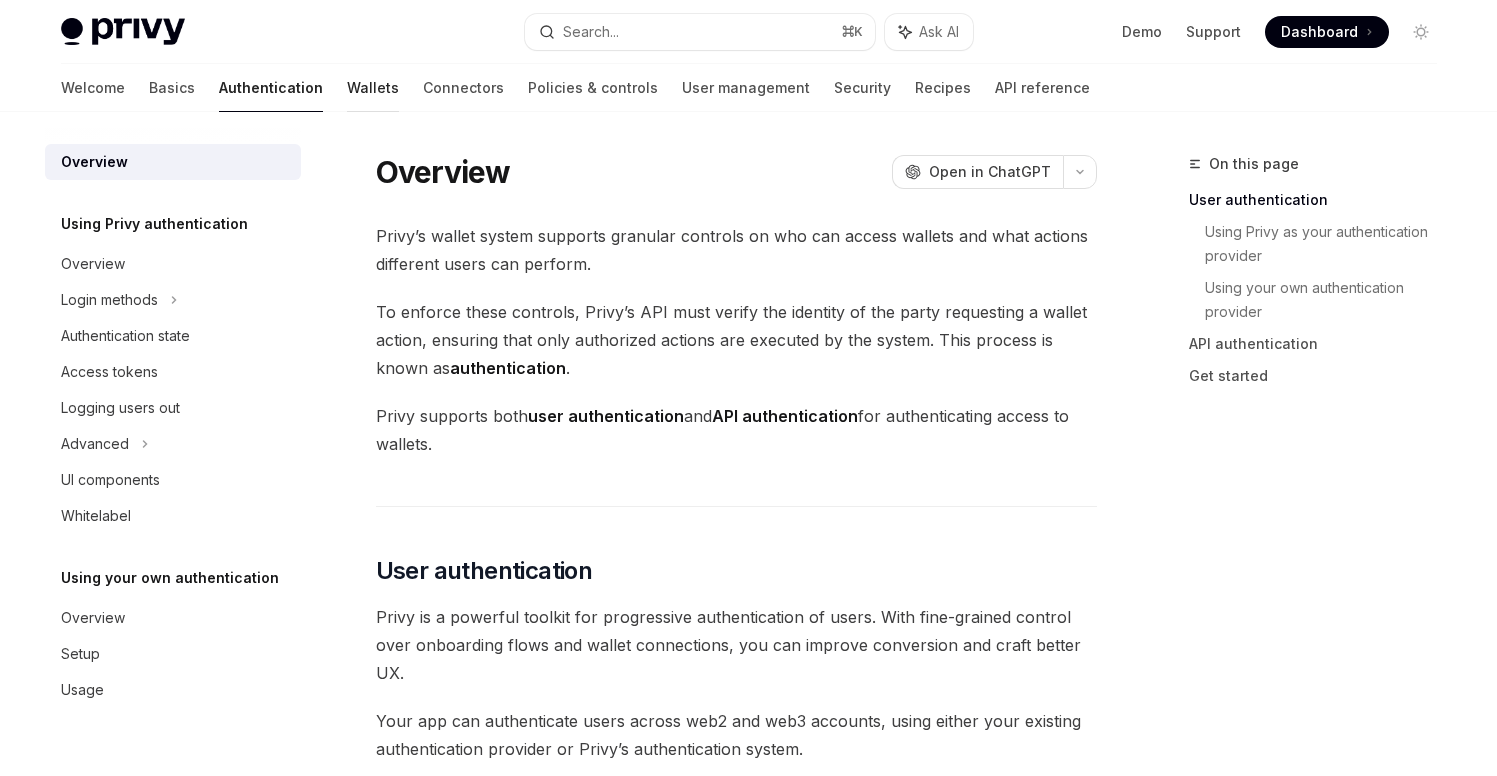 click on "Wallets" at bounding box center (373, 88) 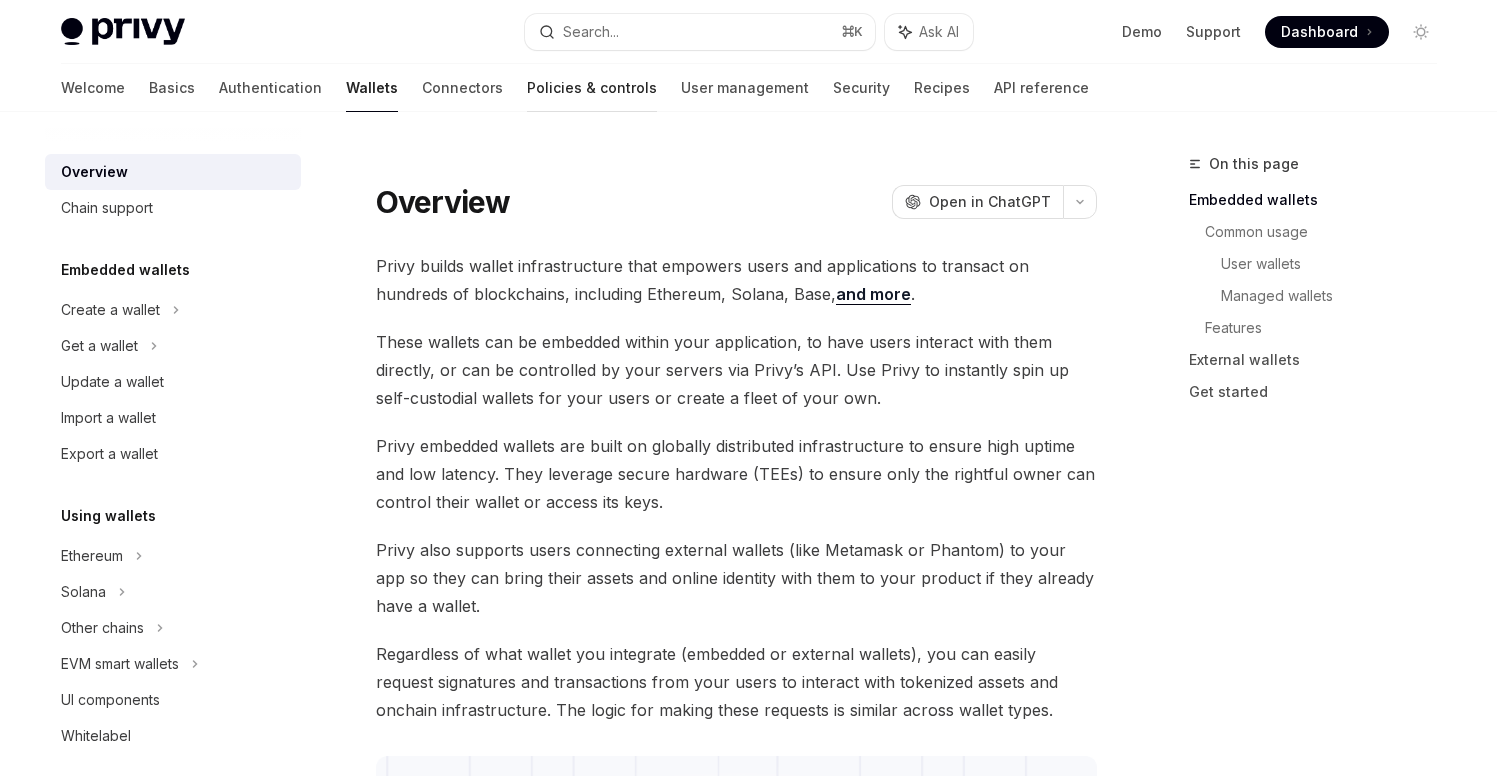 click on "Policies & controls" at bounding box center (592, 88) 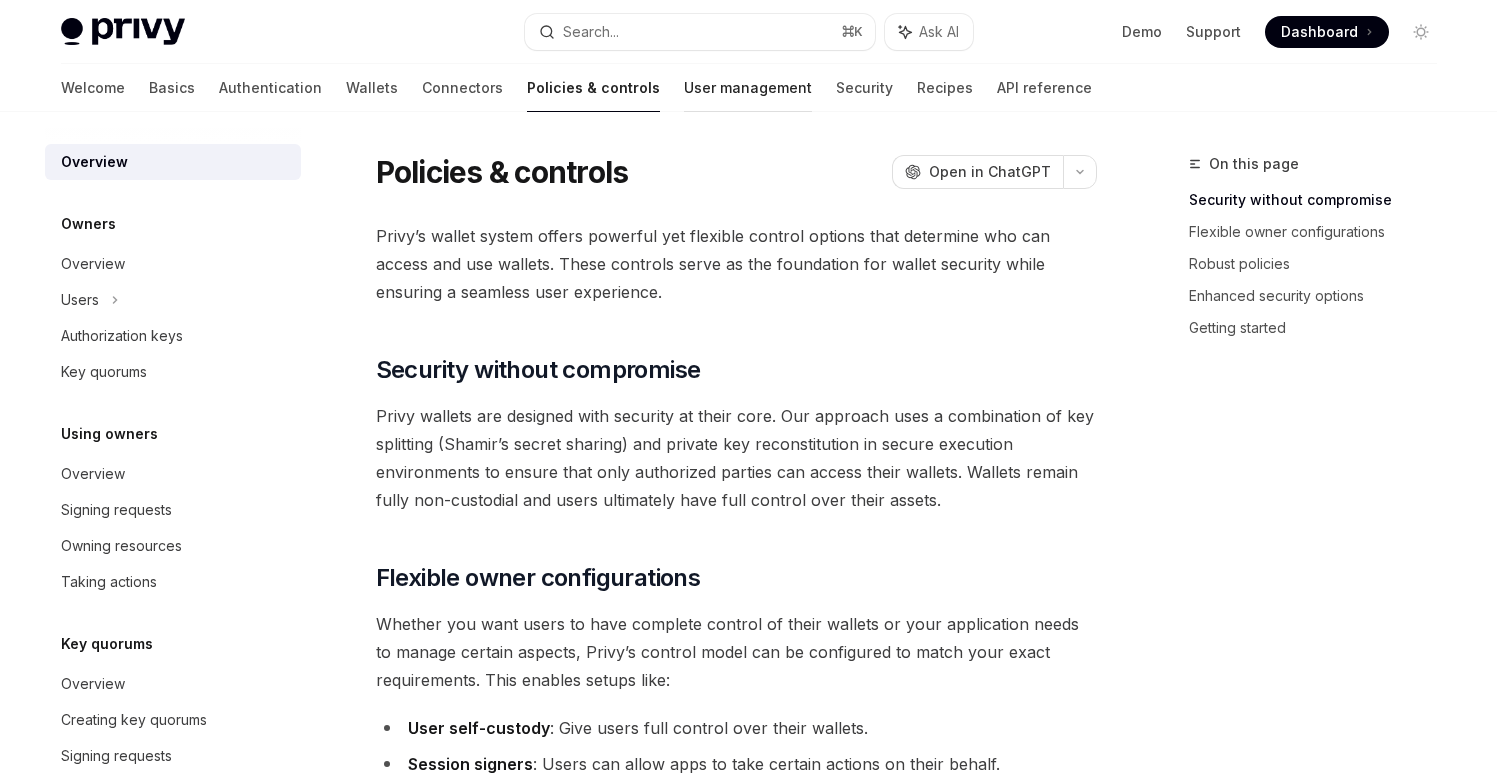 click on "User management" at bounding box center [748, 88] 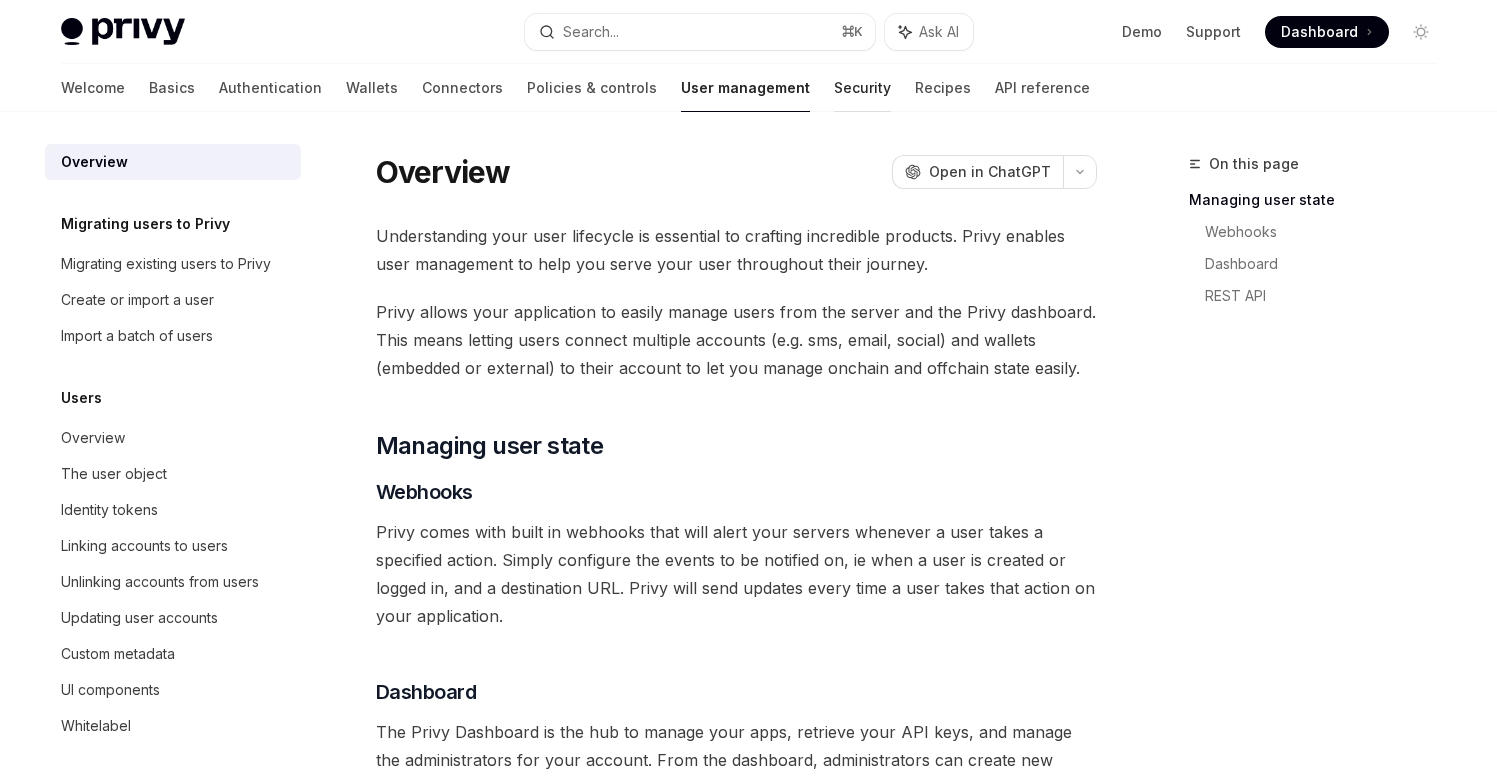 click on "Security" at bounding box center (862, 88) 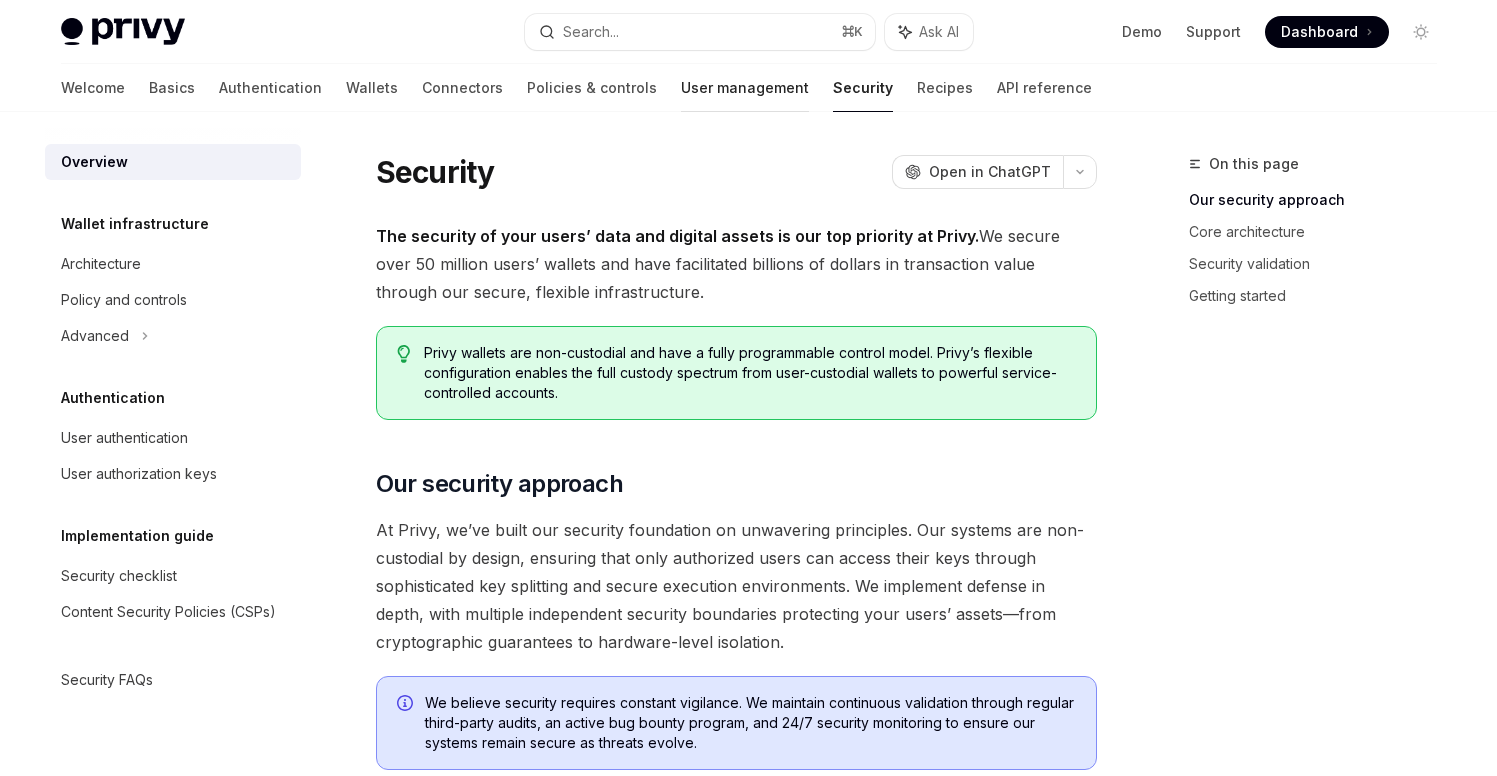 click on "User management" at bounding box center [745, 88] 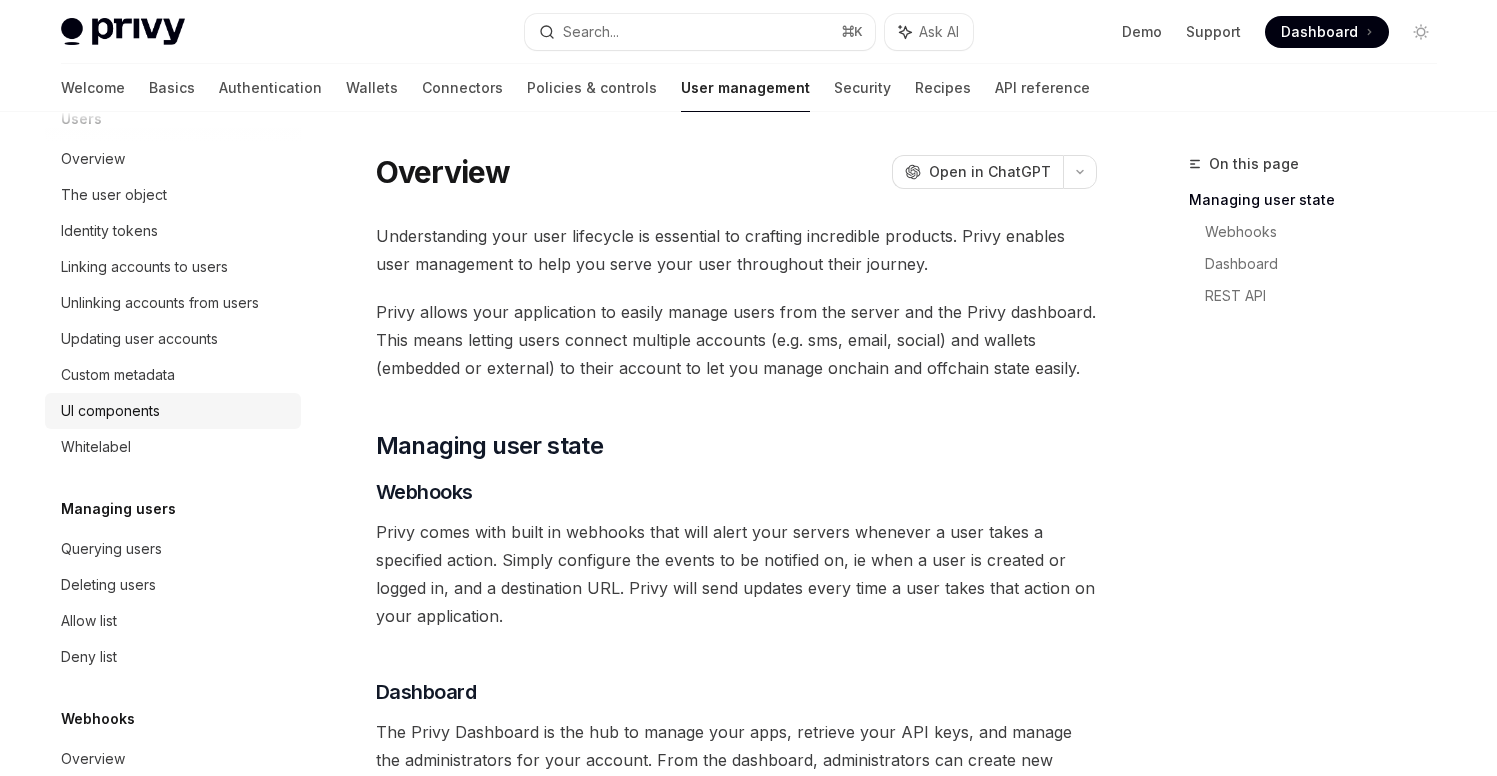 scroll, scrollTop: 0, scrollLeft: 0, axis: both 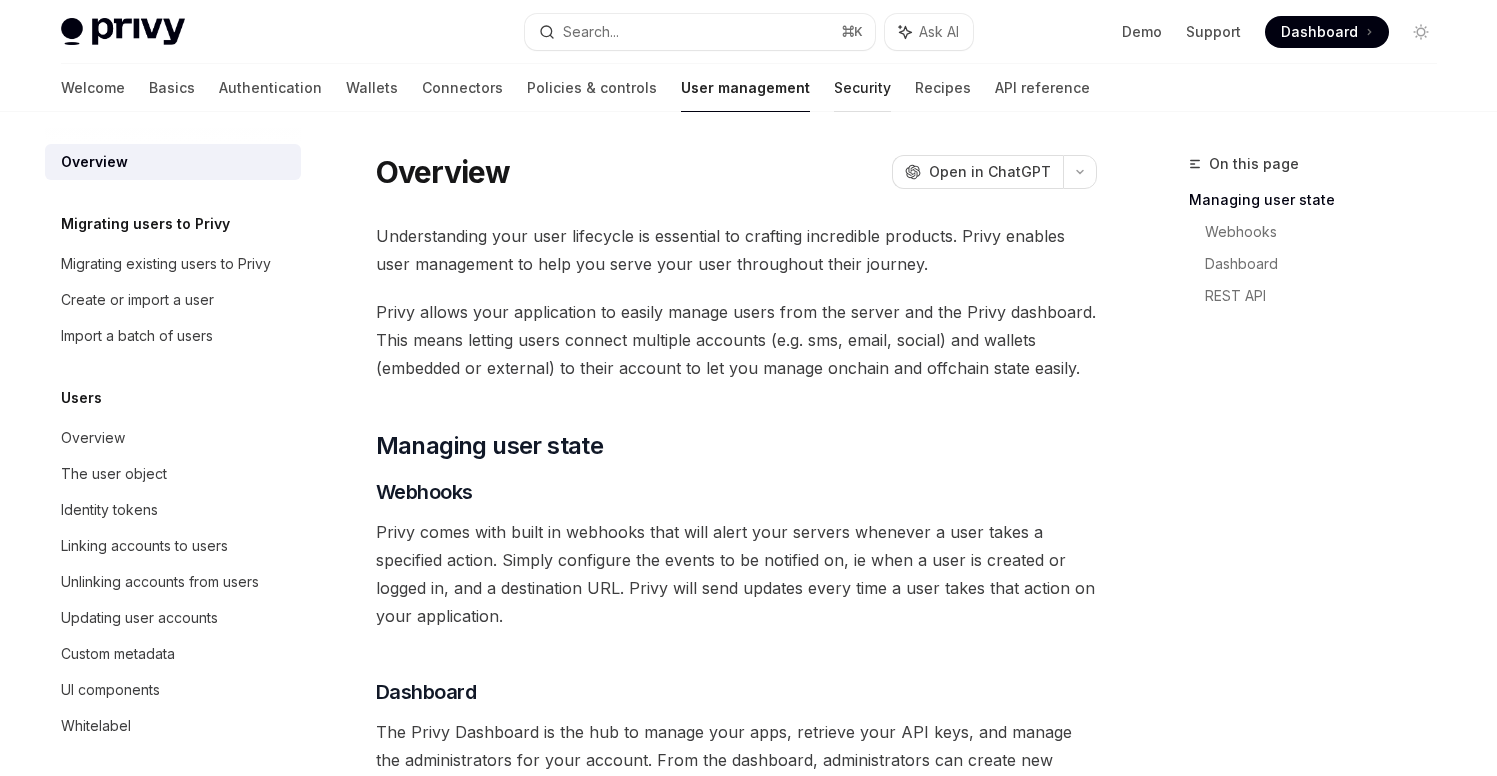 click on "Security" at bounding box center [862, 88] 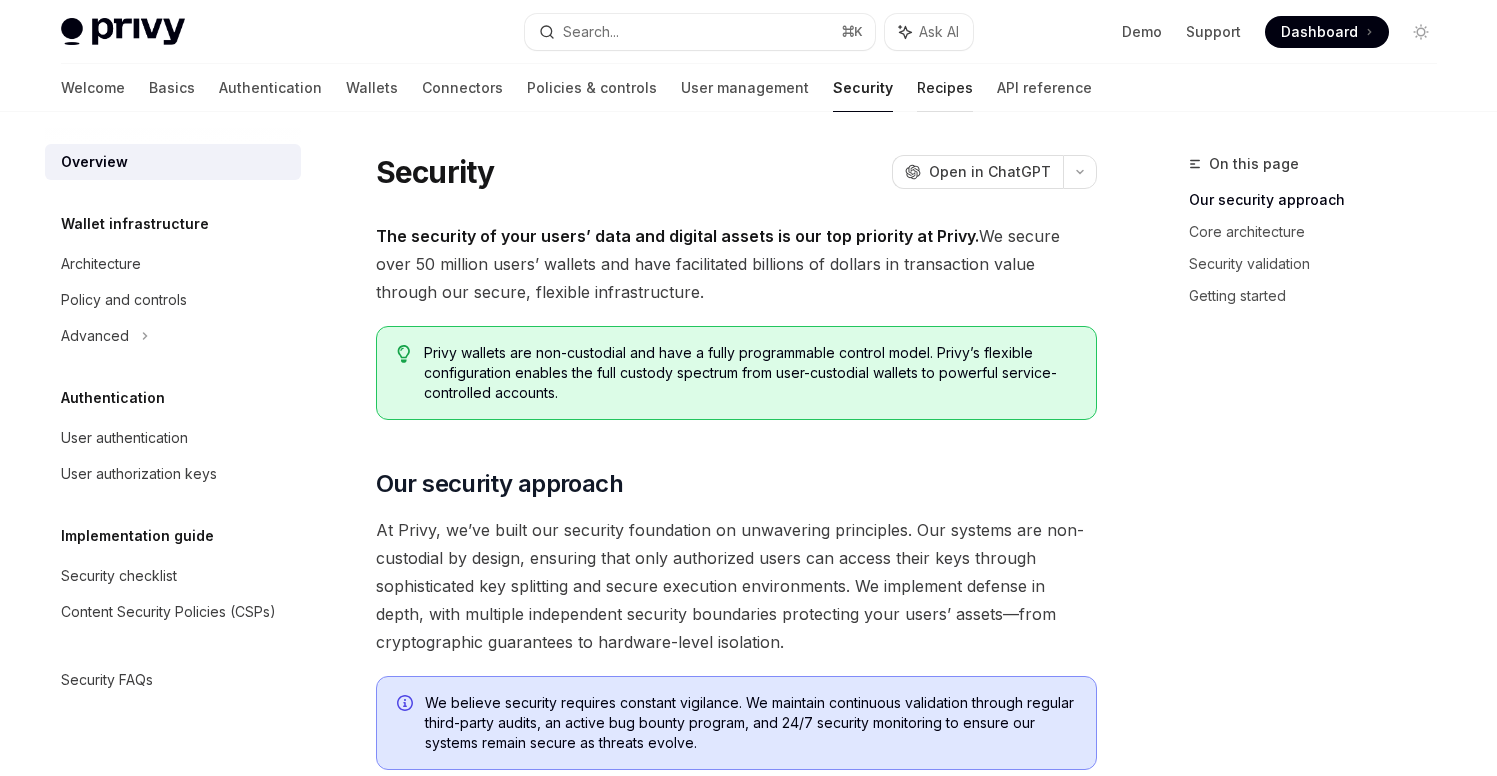 click on "Recipes" at bounding box center [945, 88] 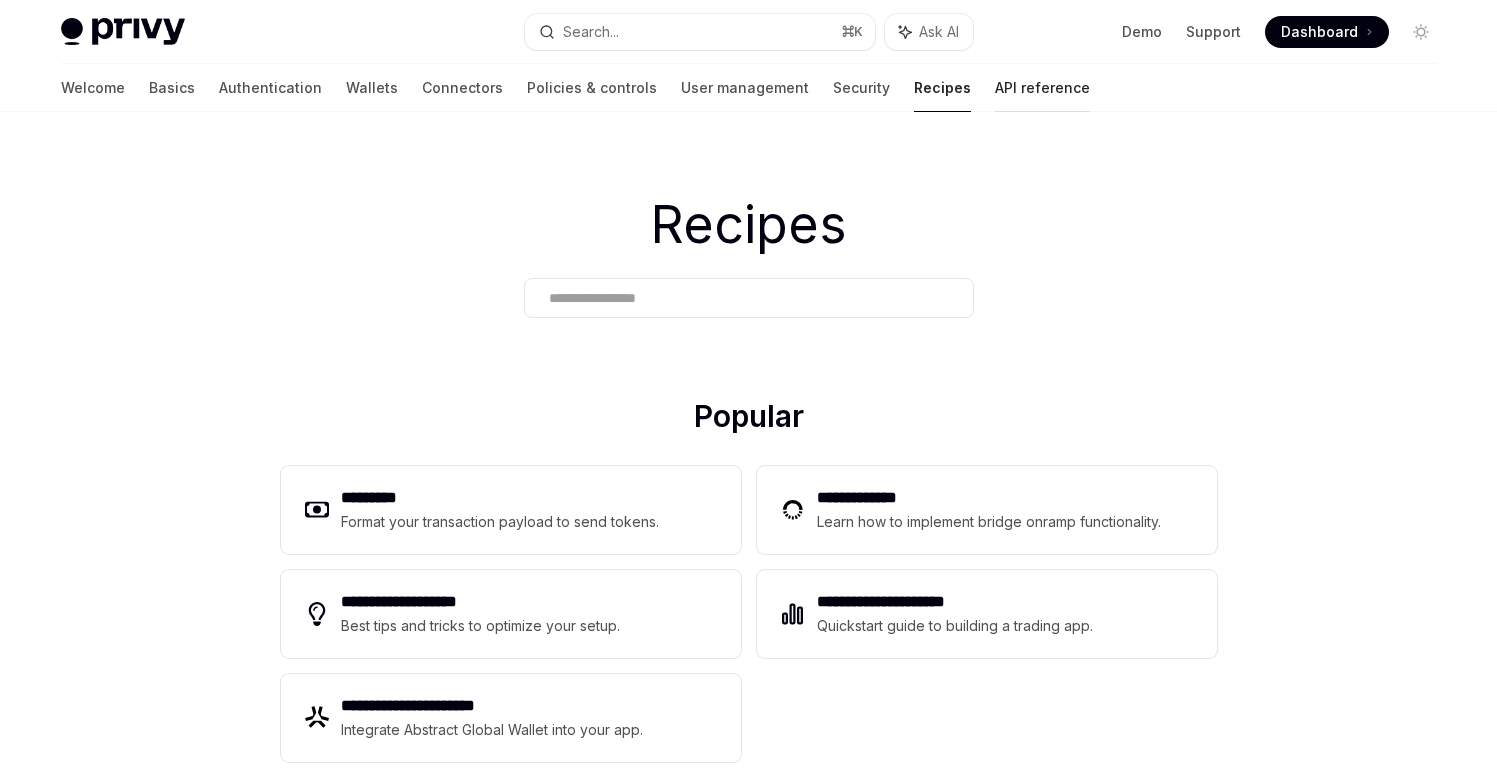 click on "API reference" at bounding box center [1042, 88] 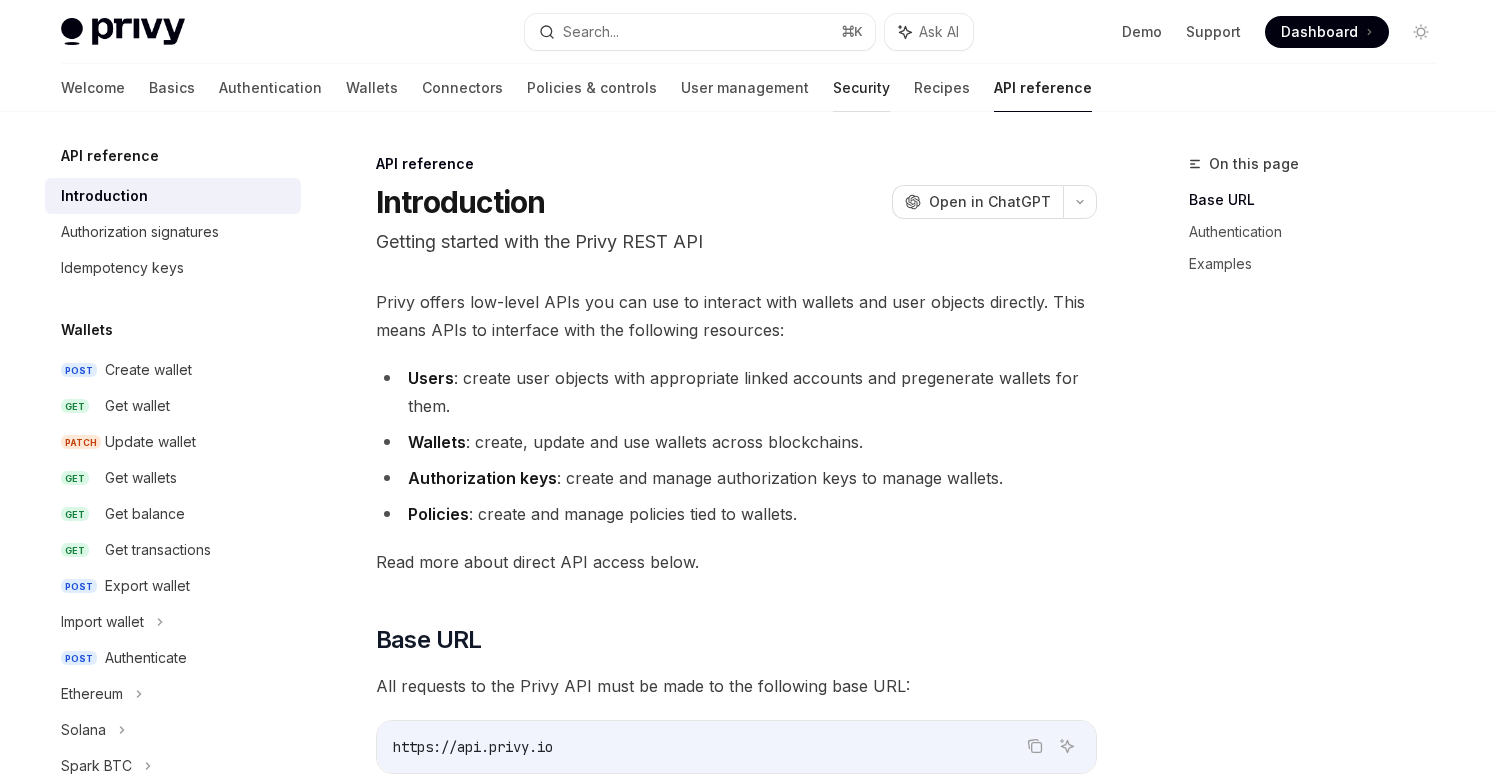 click on "Security" at bounding box center (861, 88) 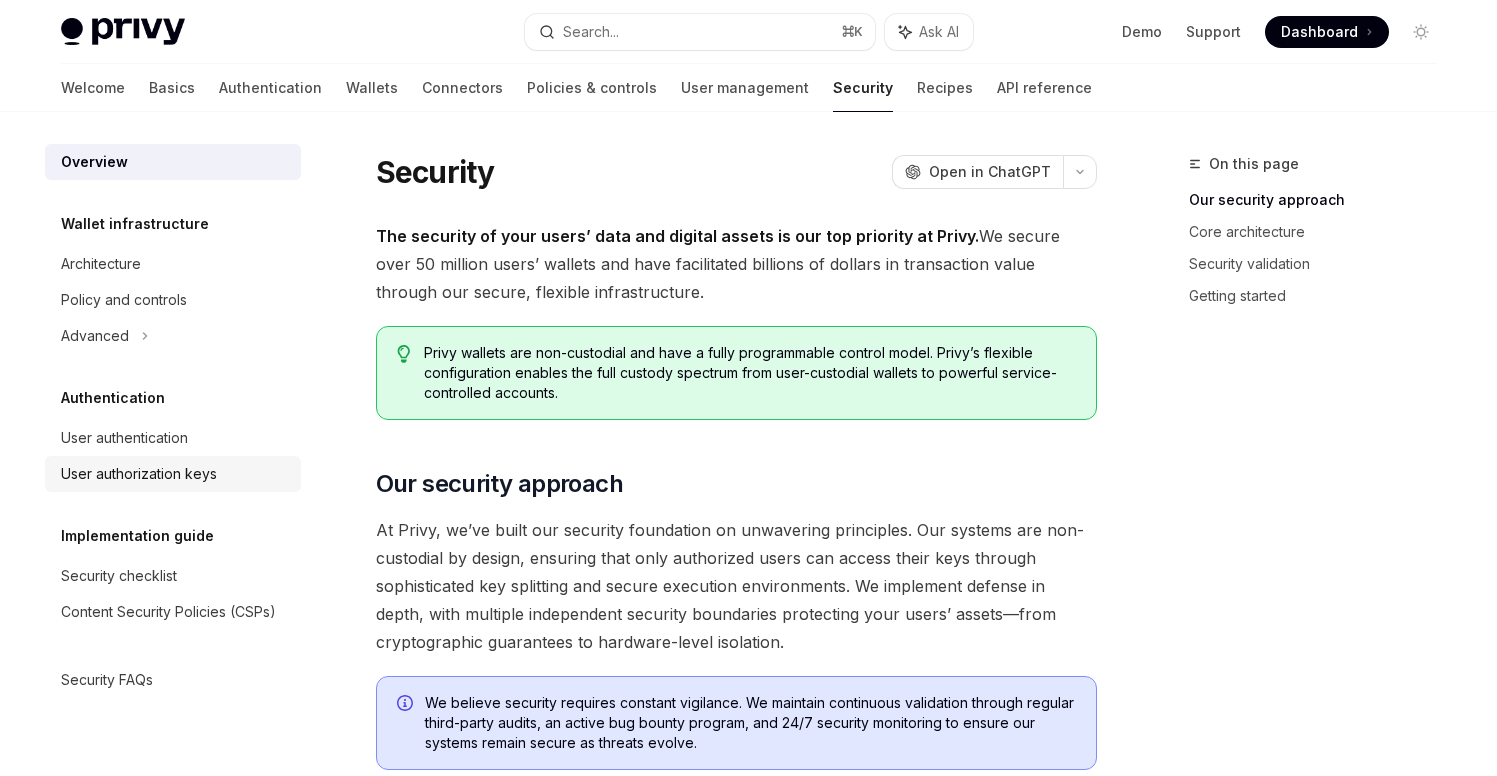 click on "User authorization keys" at bounding box center (139, 474) 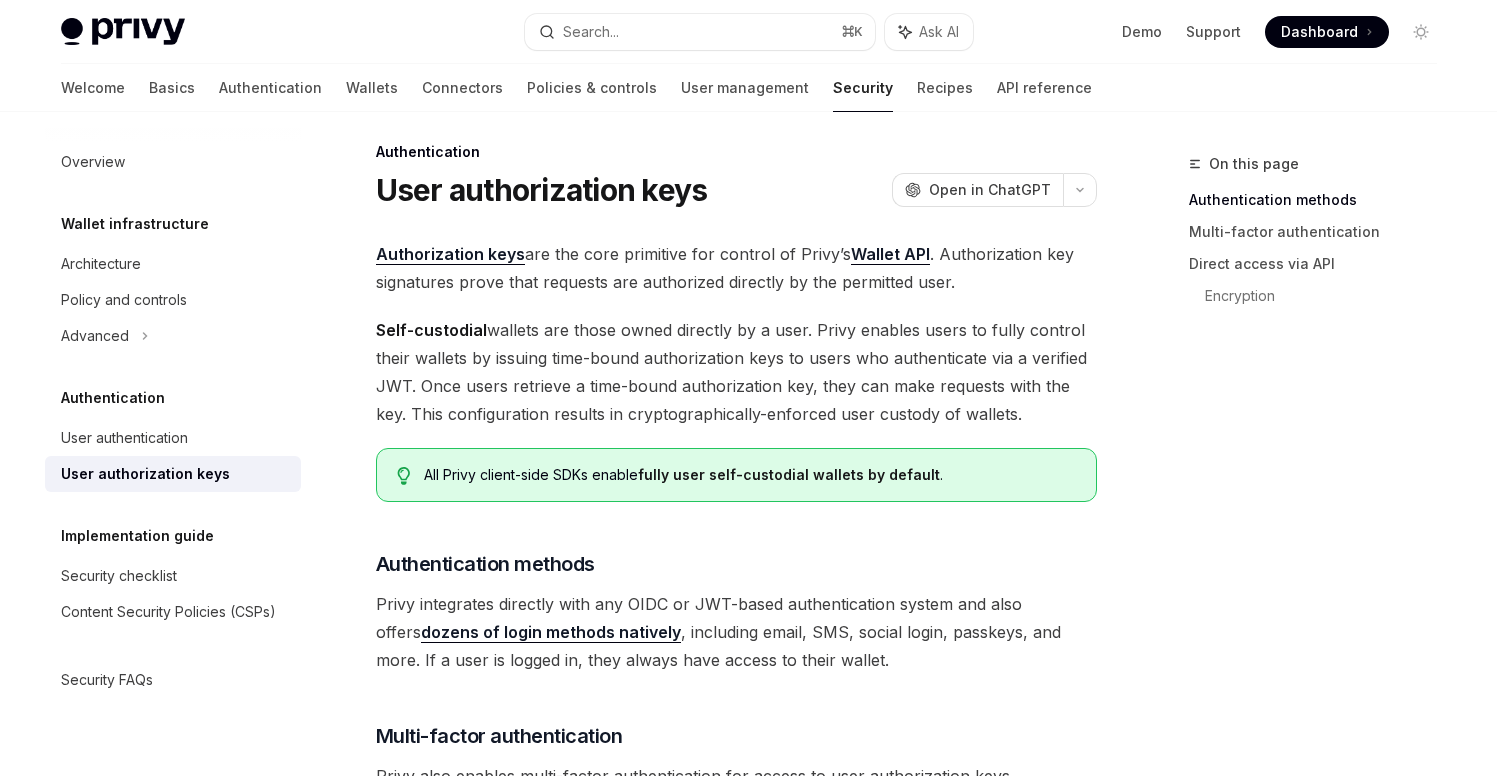 scroll, scrollTop: 0, scrollLeft: 0, axis: both 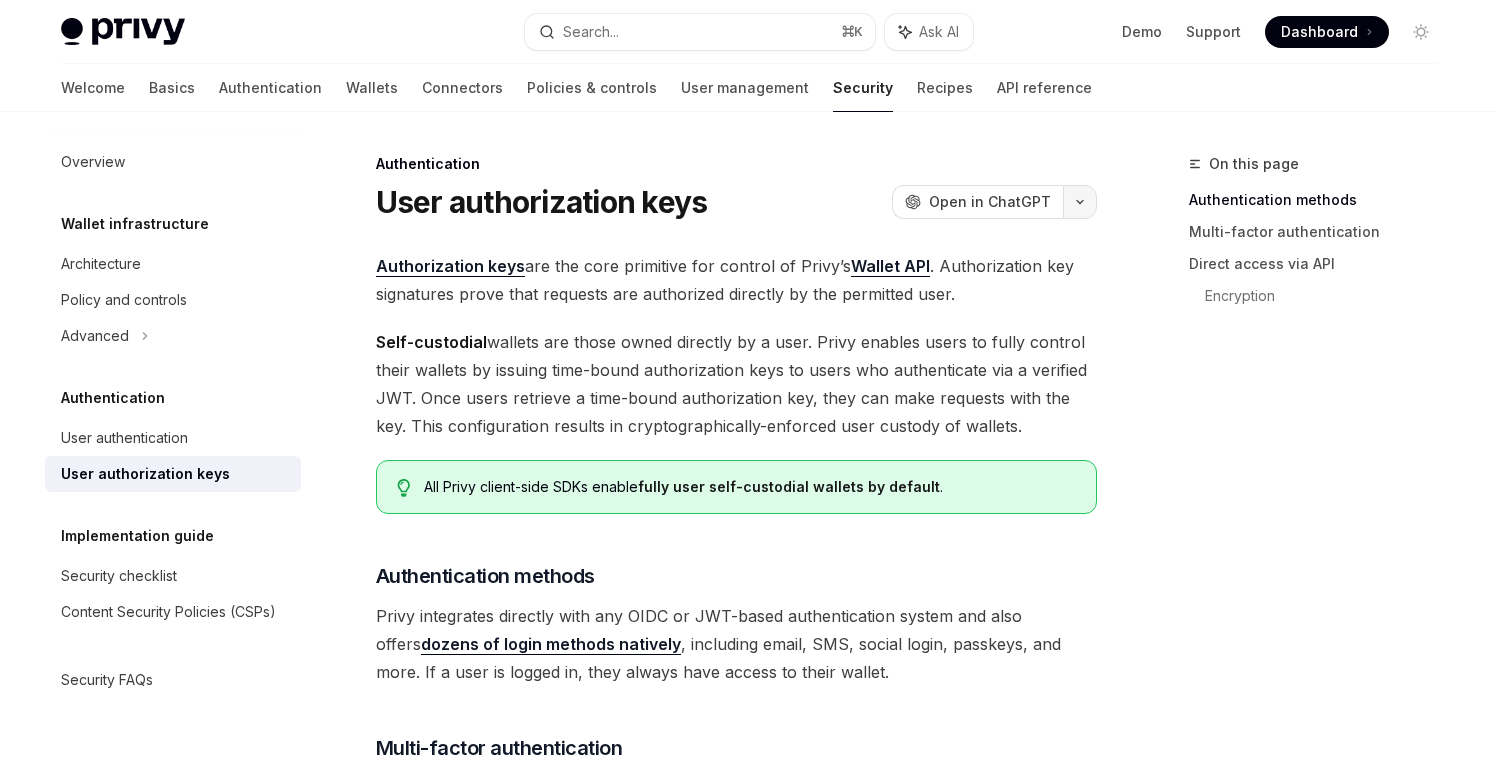 click at bounding box center [1080, 202] 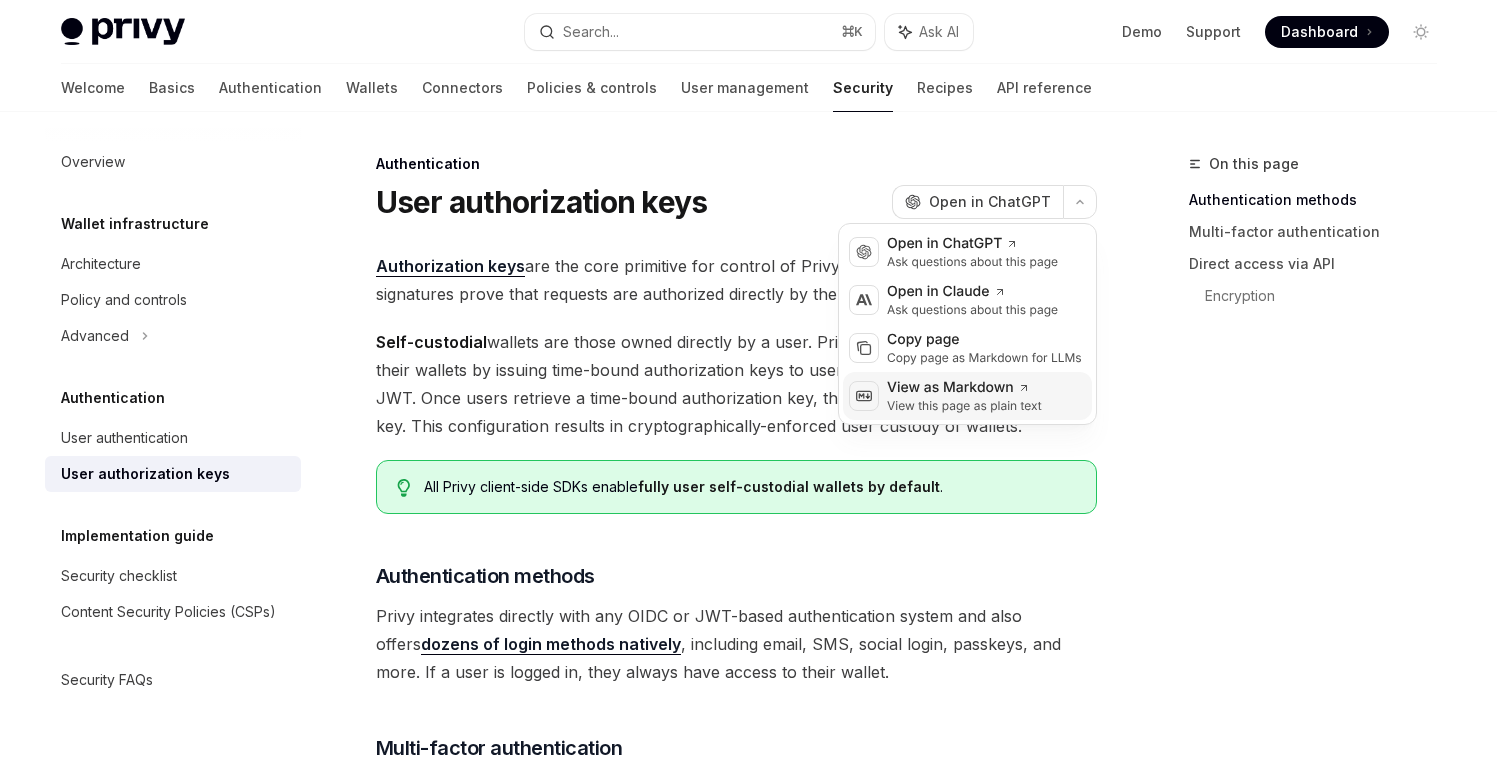 click on "View as Markdown" at bounding box center (964, 388) 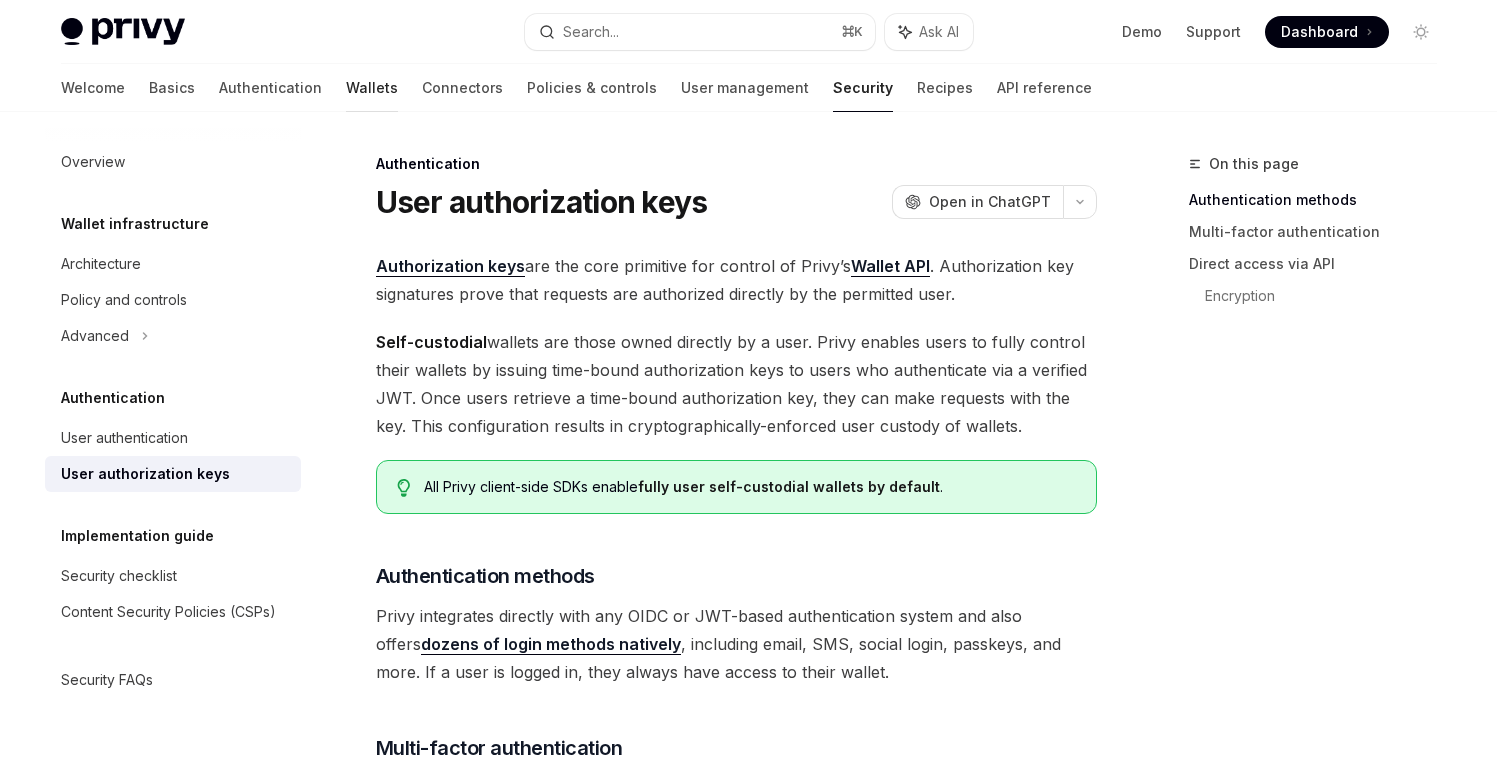 click on "Wallets" at bounding box center [372, 88] 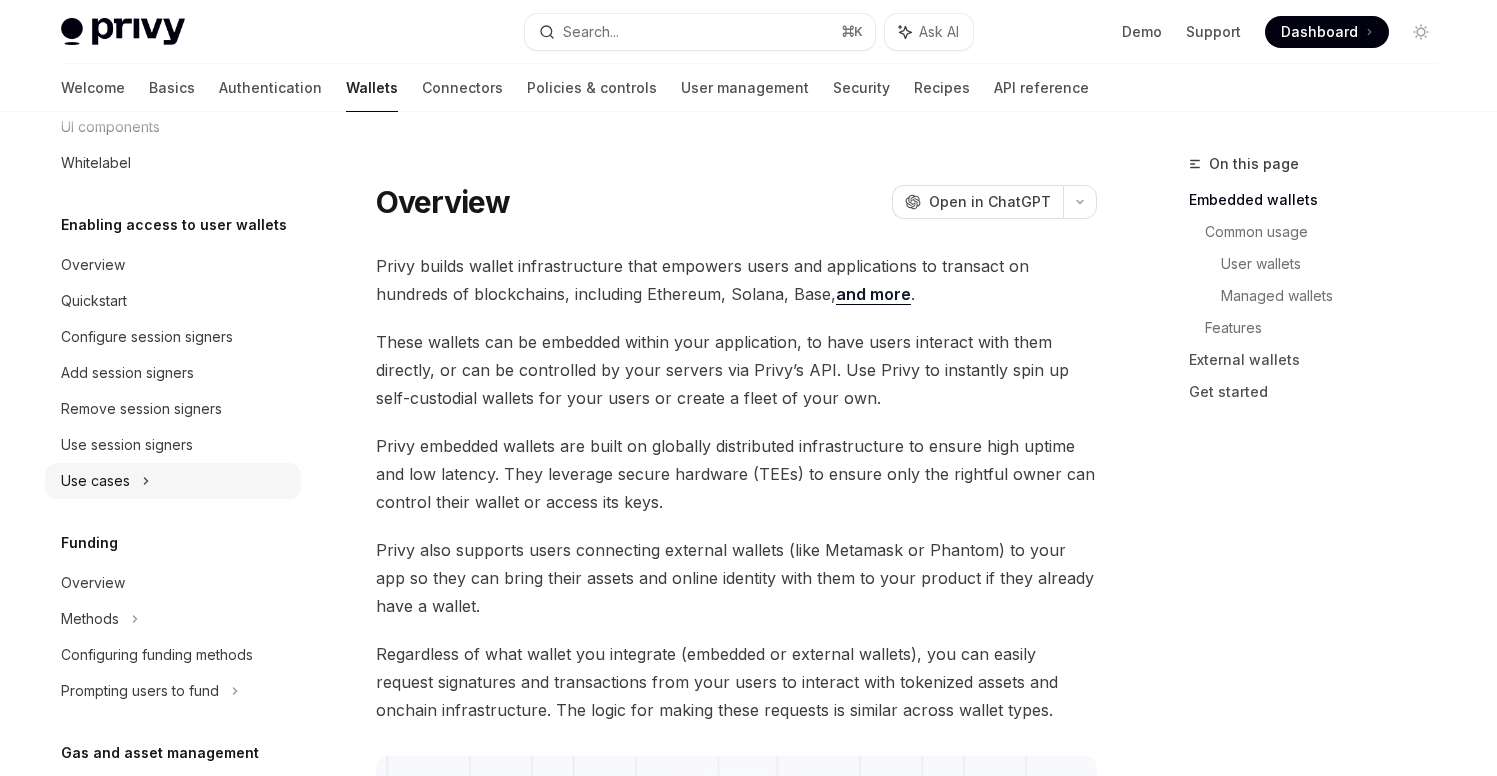 scroll, scrollTop: 572, scrollLeft: 0, axis: vertical 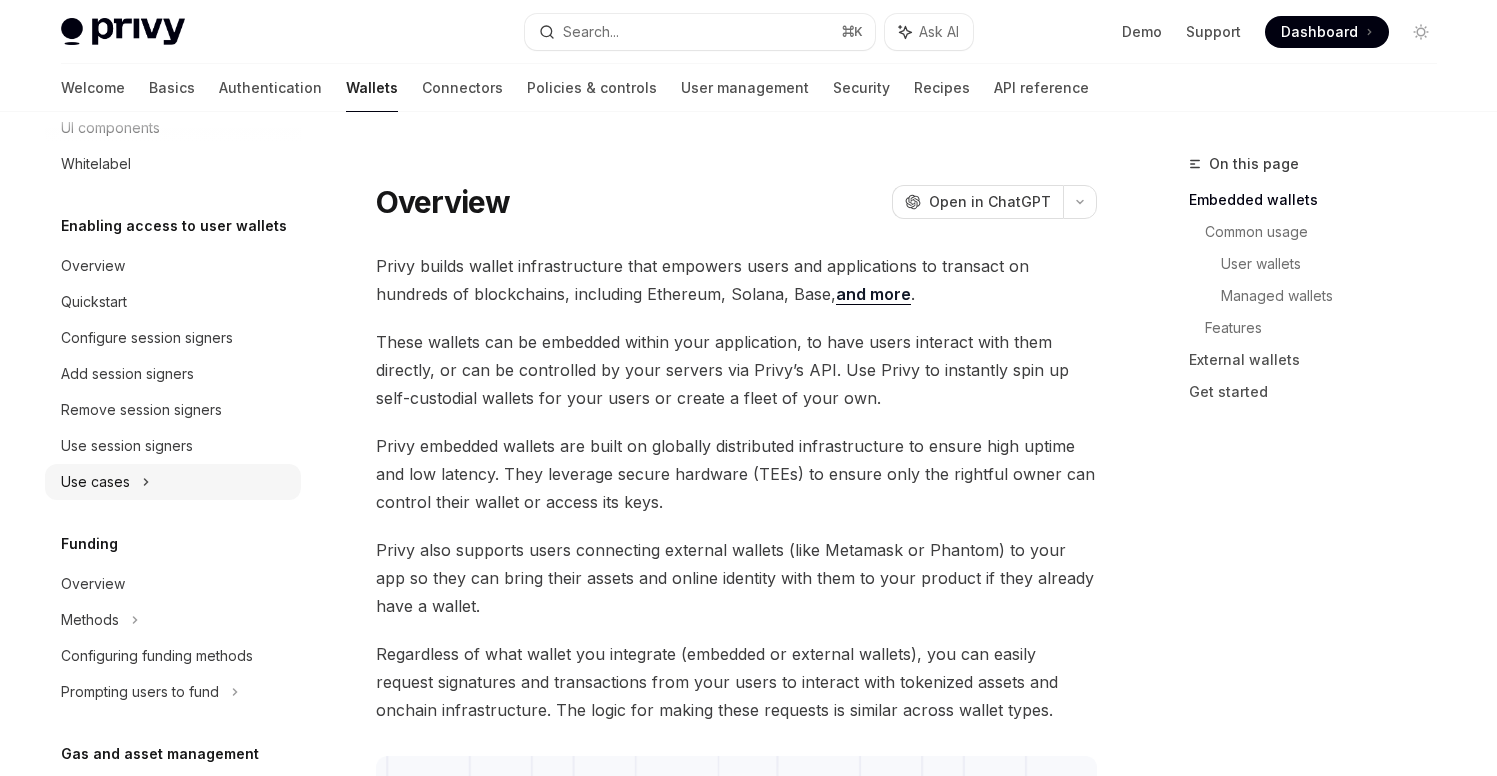 click on "Use cases" at bounding box center (173, 482) 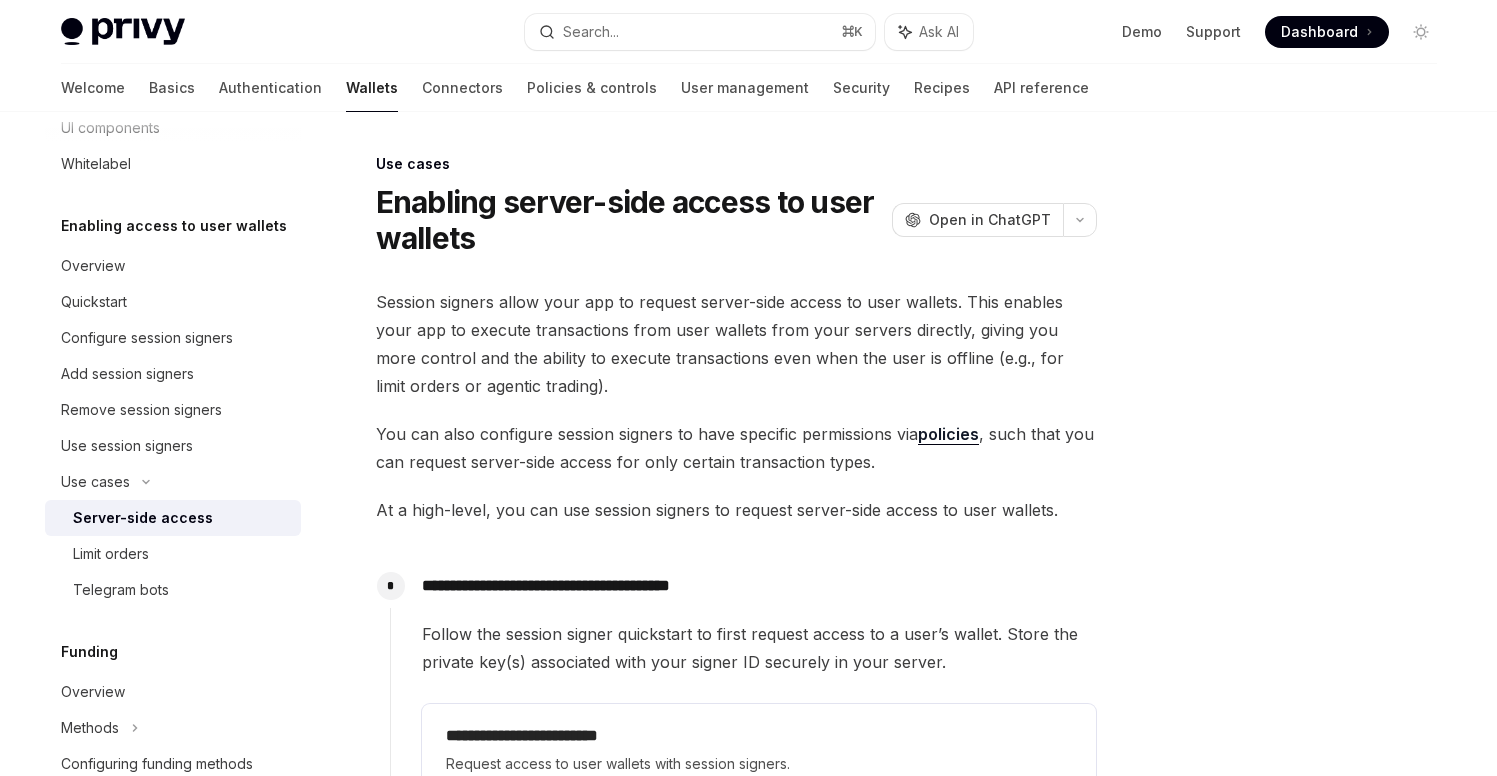 scroll, scrollTop: 577, scrollLeft: 0, axis: vertical 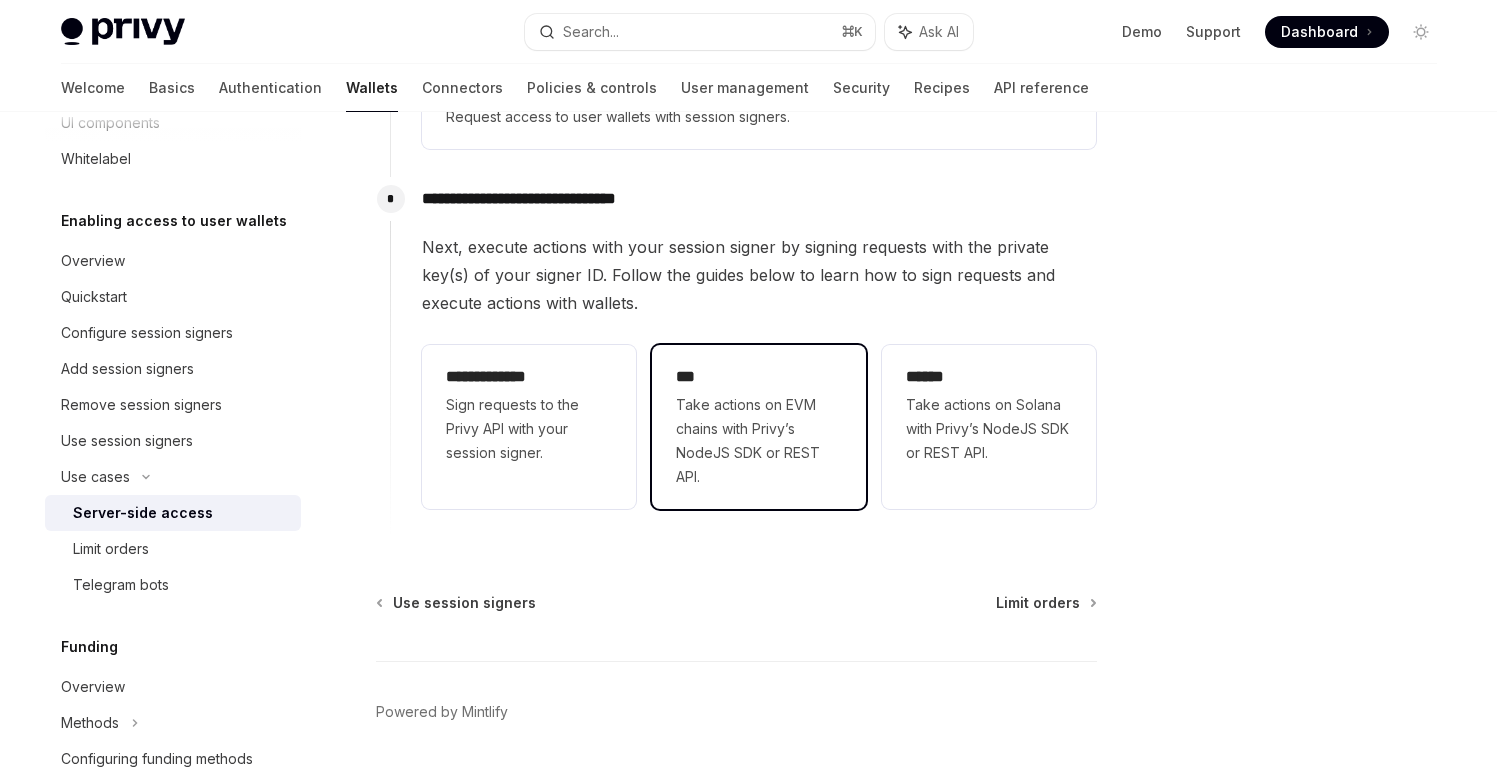 click on "*** Take actions on EVM chains with Privy’s NodeJS SDK or REST API." at bounding box center (759, 427) 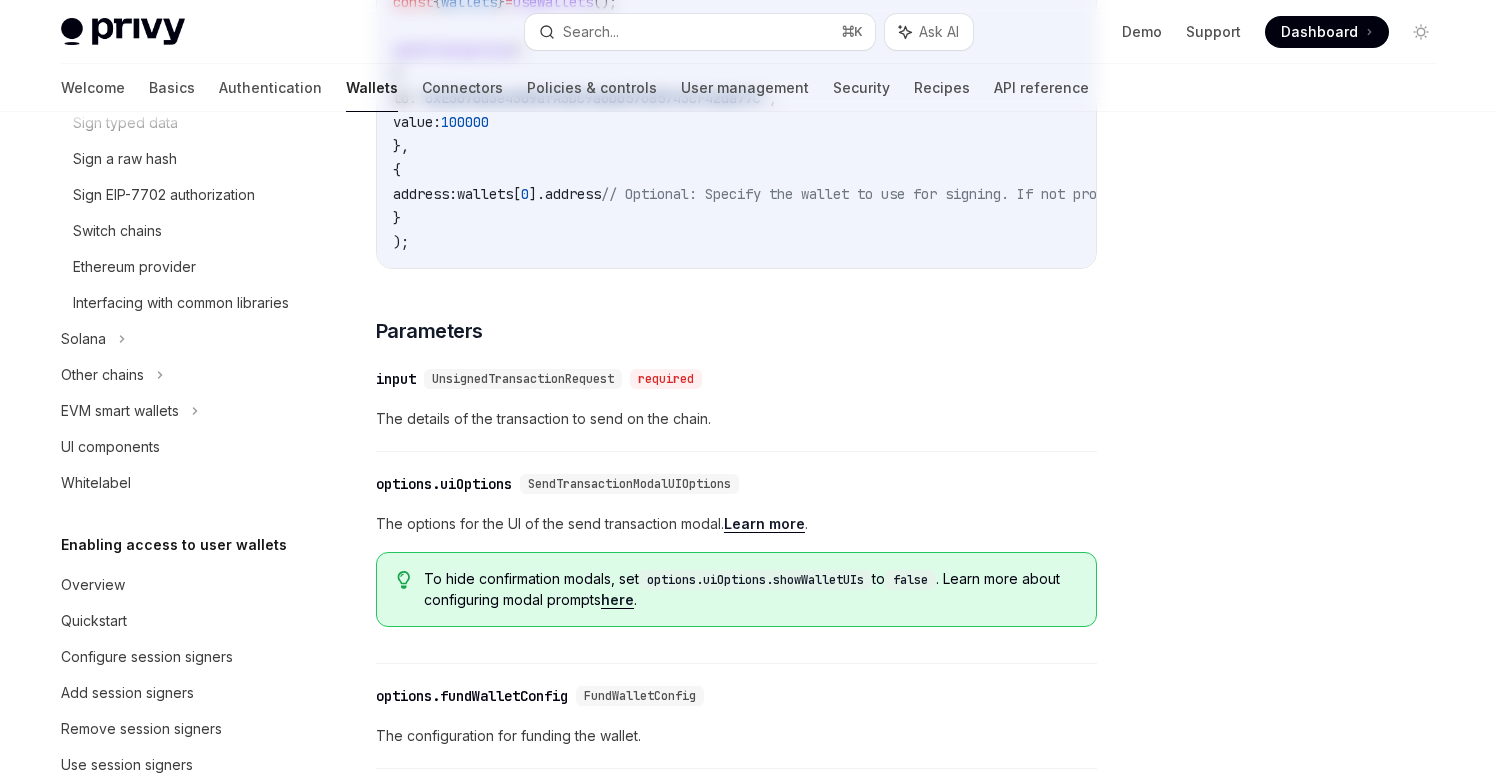 scroll, scrollTop: 0, scrollLeft: 0, axis: both 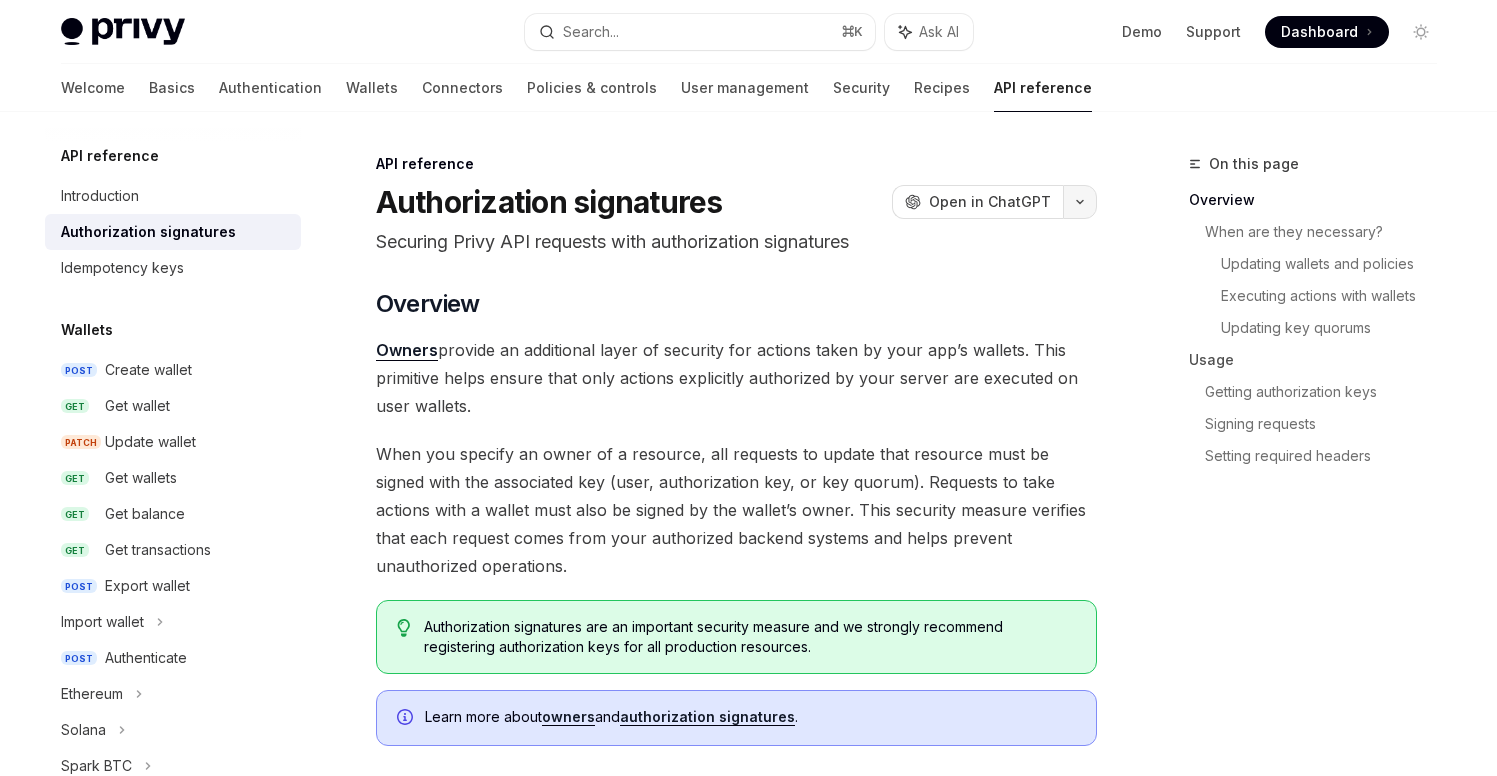 click at bounding box center [1080, 202] 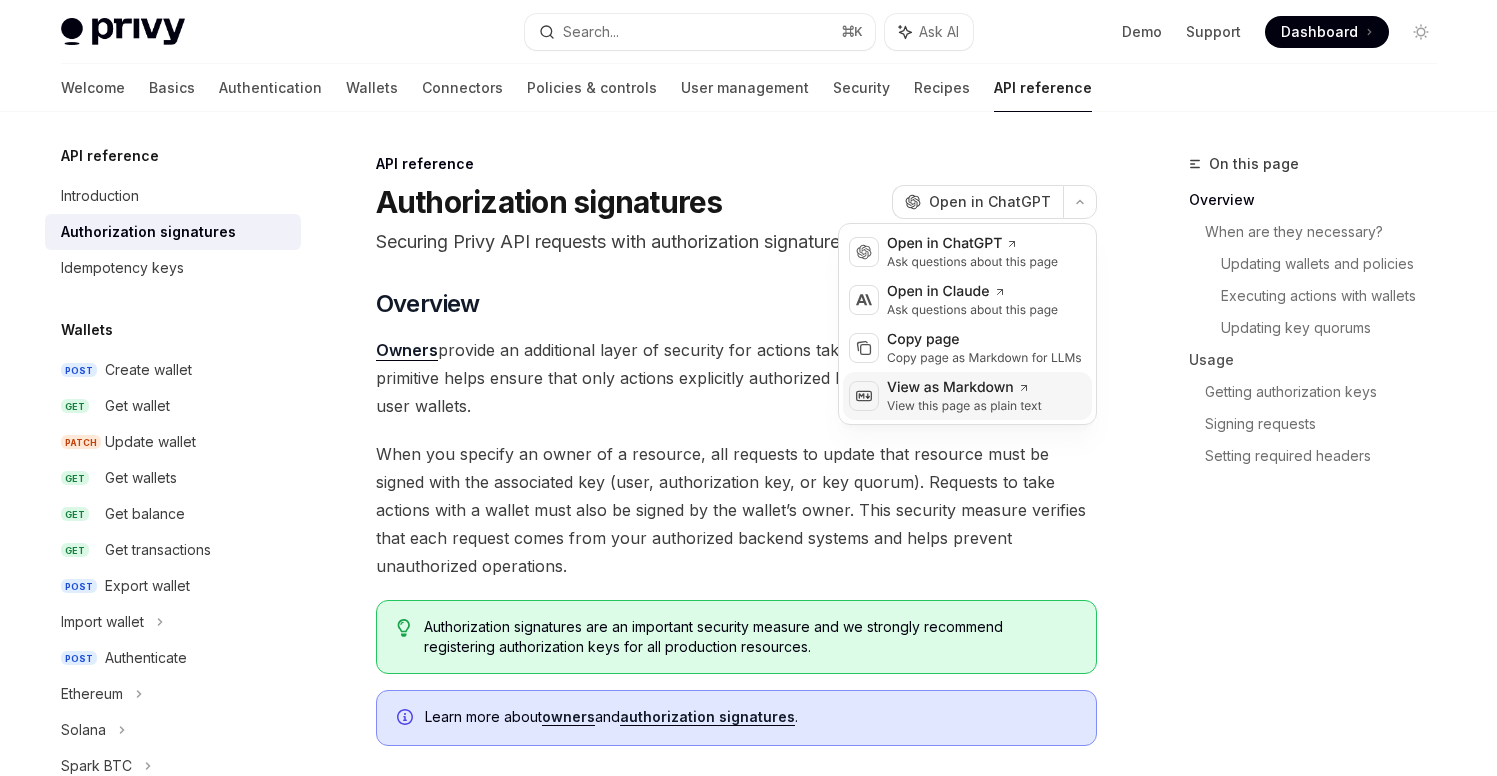 click on "View as Markdown" at bounding box center (964, 388) 